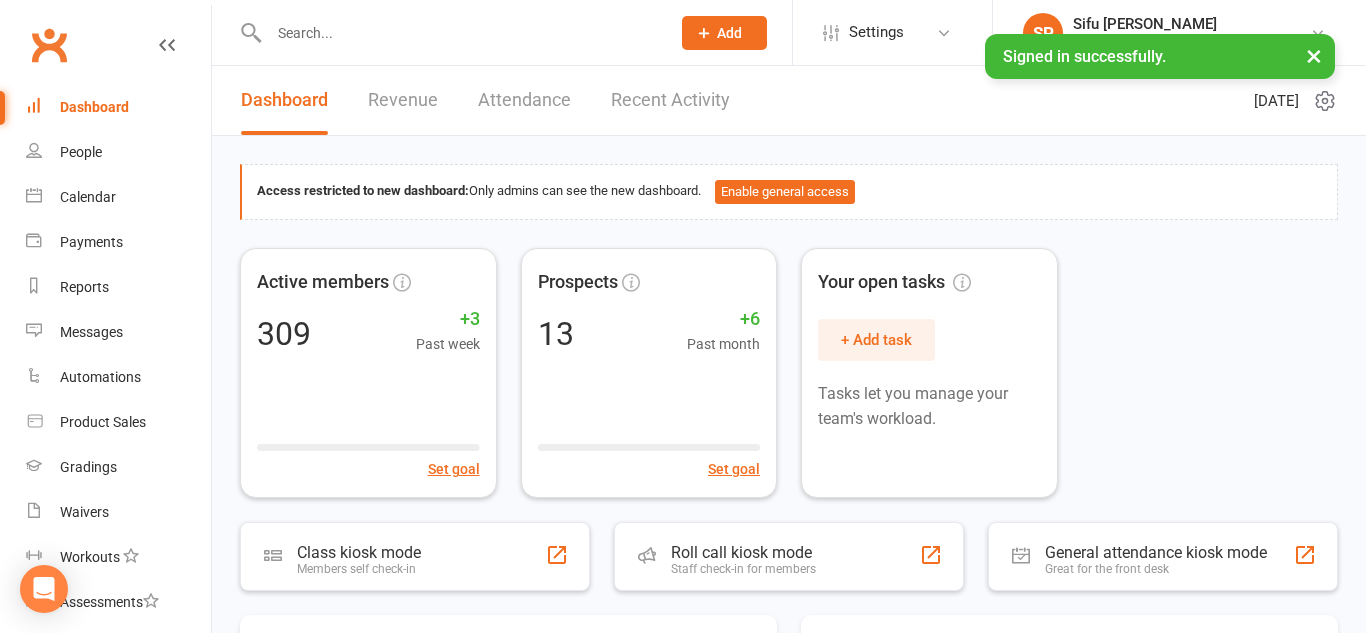 scroll, scrollTop: 134, scrollLeft: 0, axis: vertical 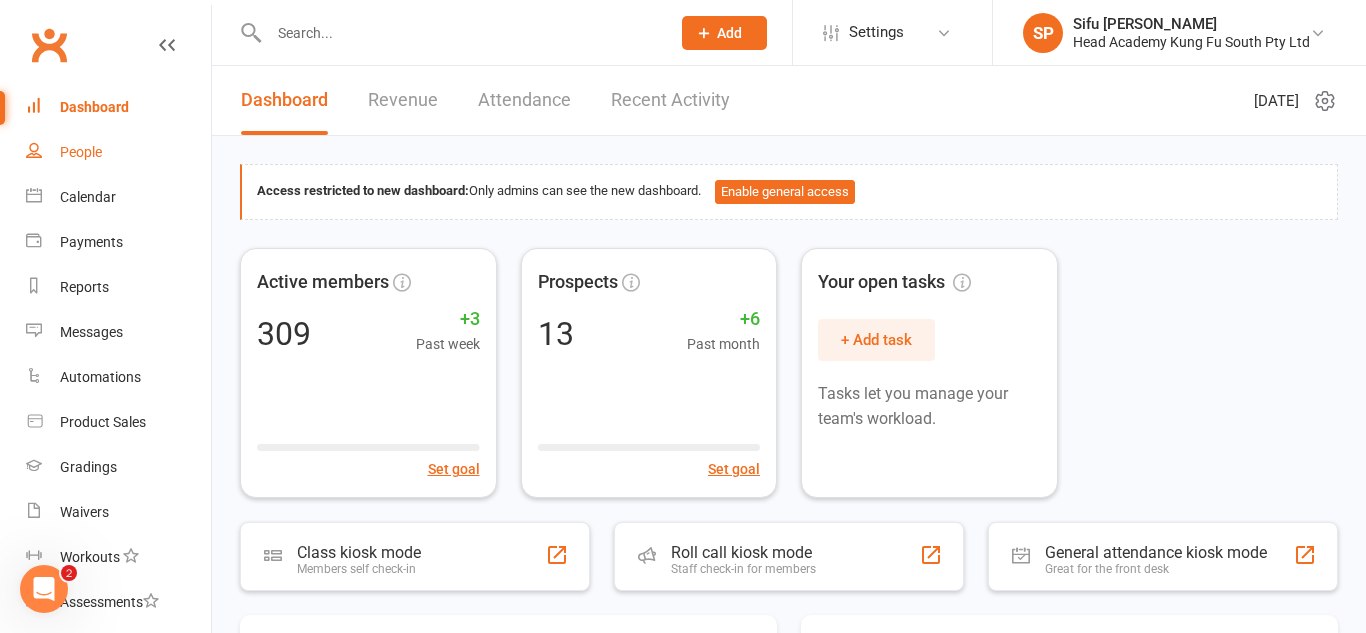 click on "People" at bounding box center [118, 152] 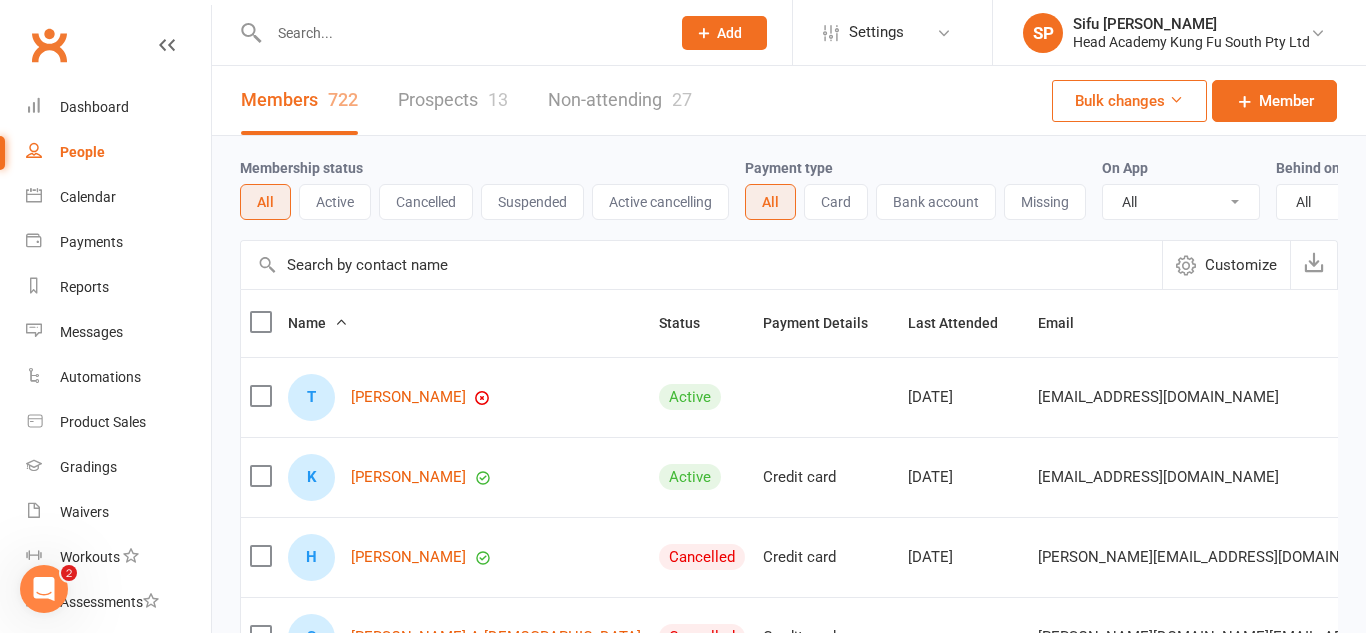 click on "Customize" at bounding box center (789, 264) 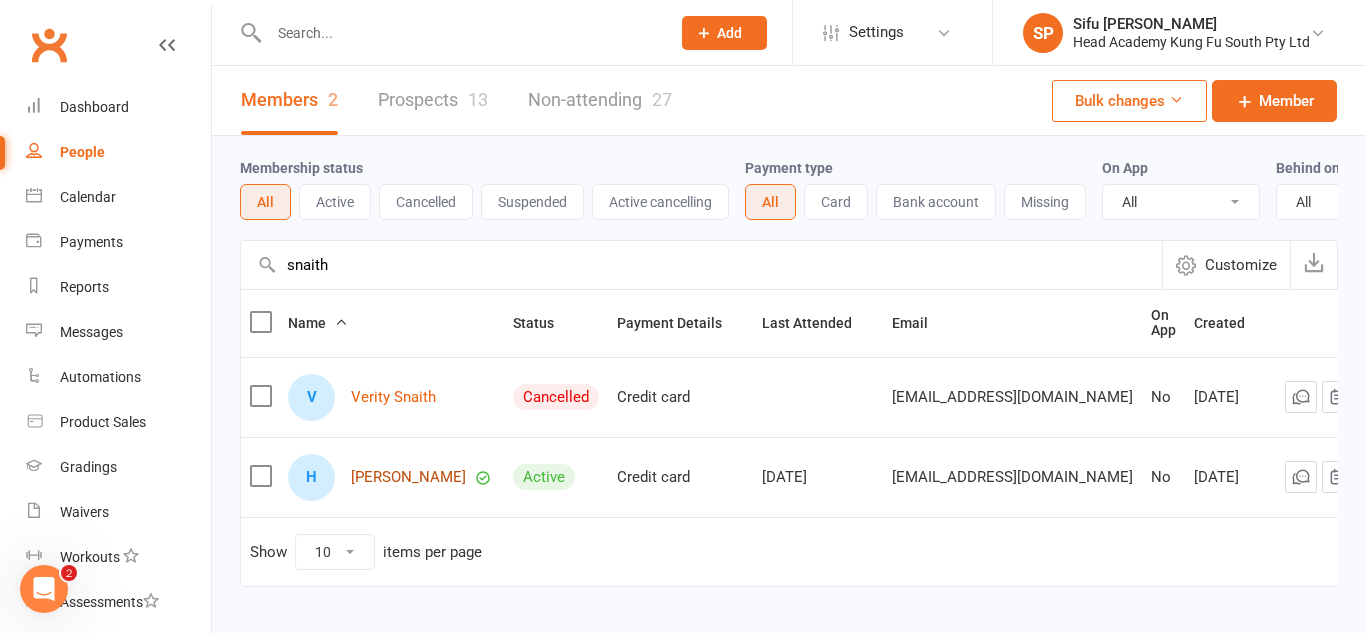 type on "snaith" 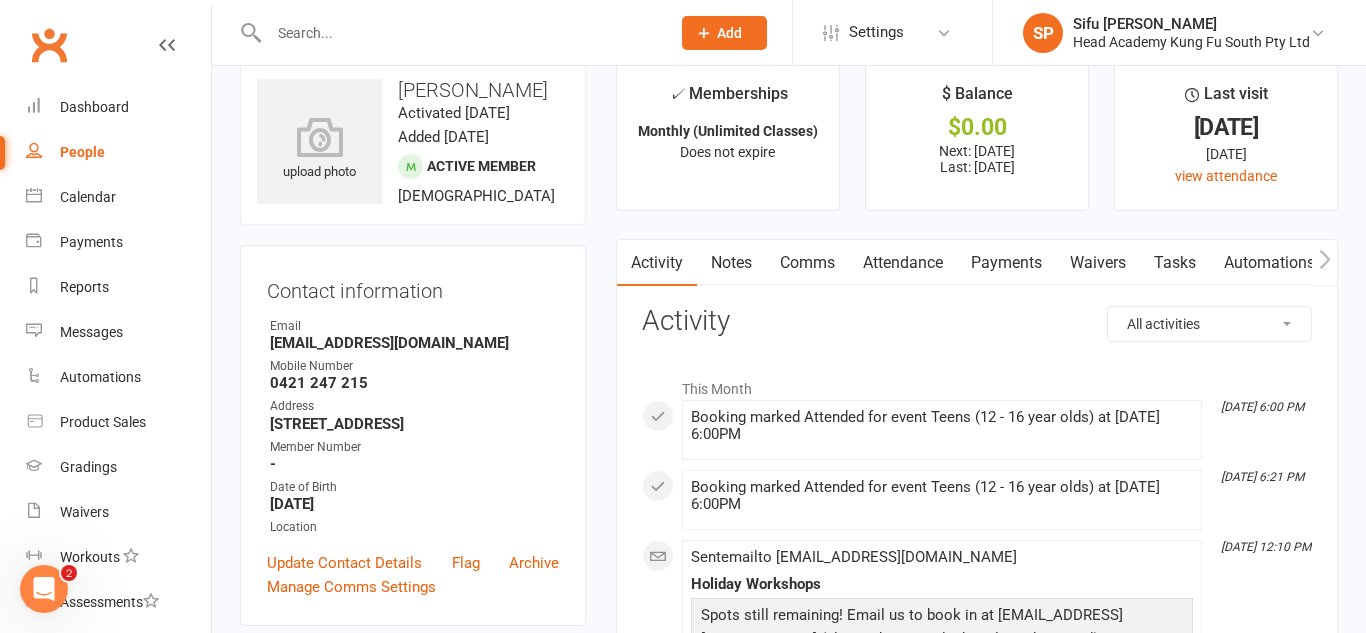 scroll, scrollTop: 0, scrollLeft: 0, axis: both 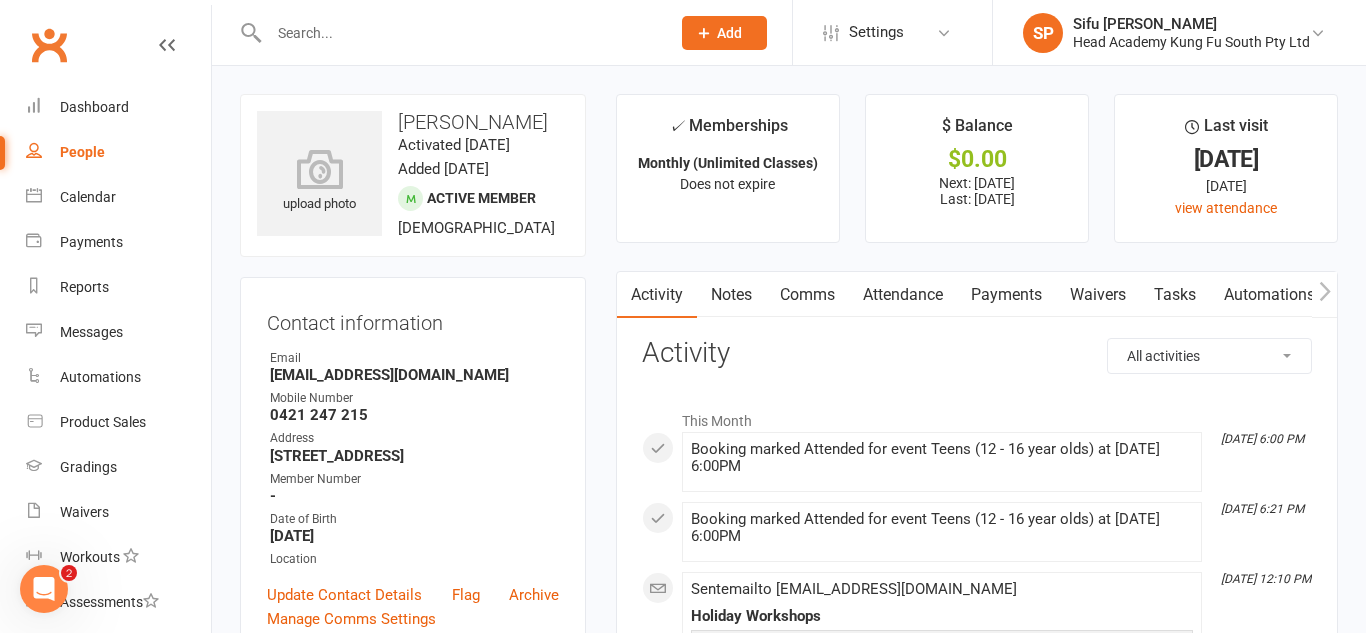 click on "Payments" at bounding box center (1006, 295) 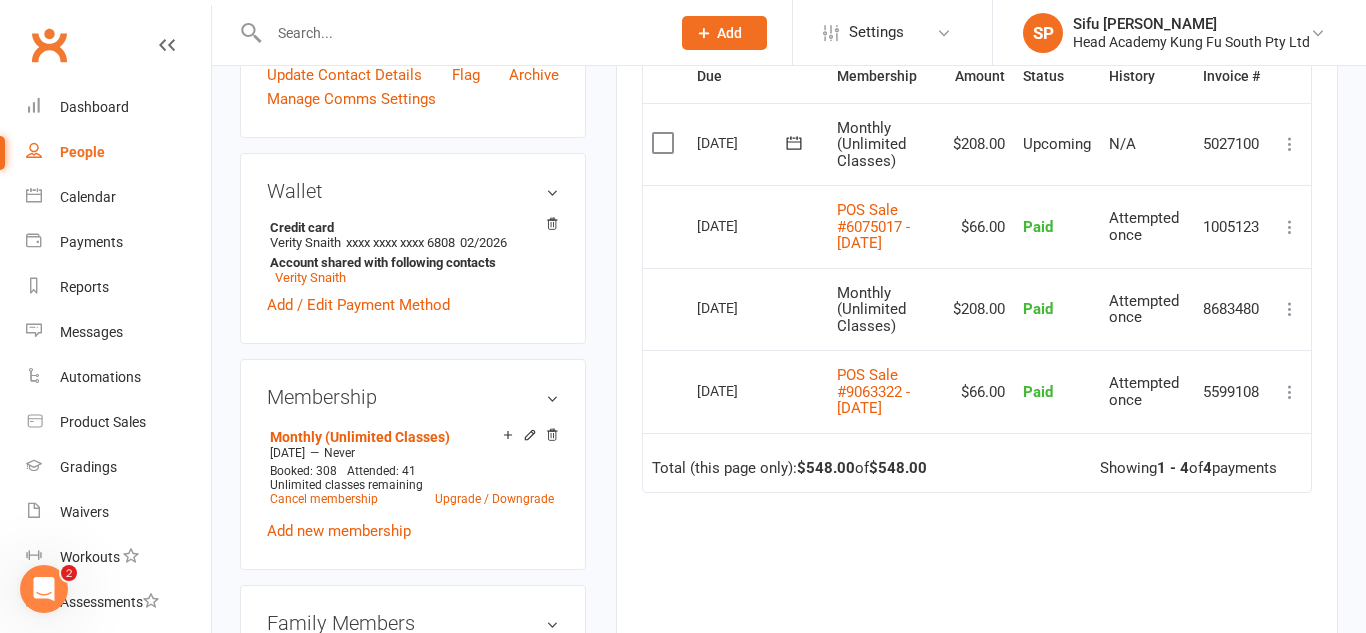 scroll, scrollTop: 245, scrollLeft: 0, axis: vertical 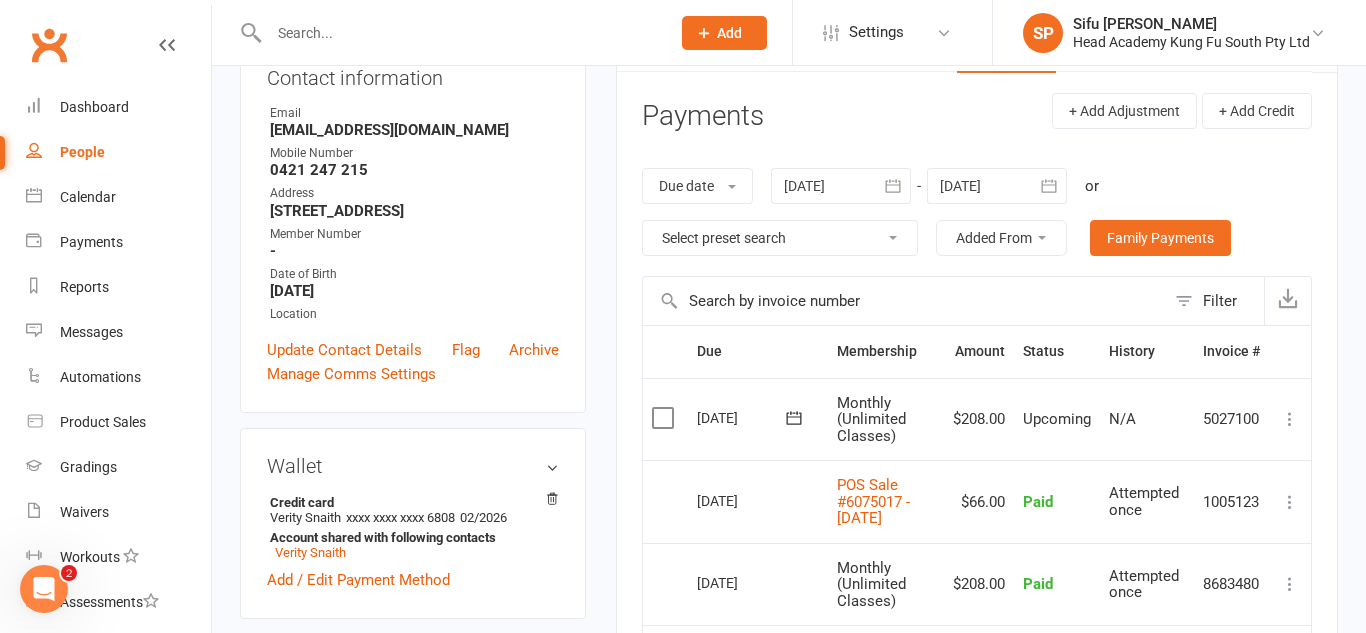 click at bounding box center [841, 186] 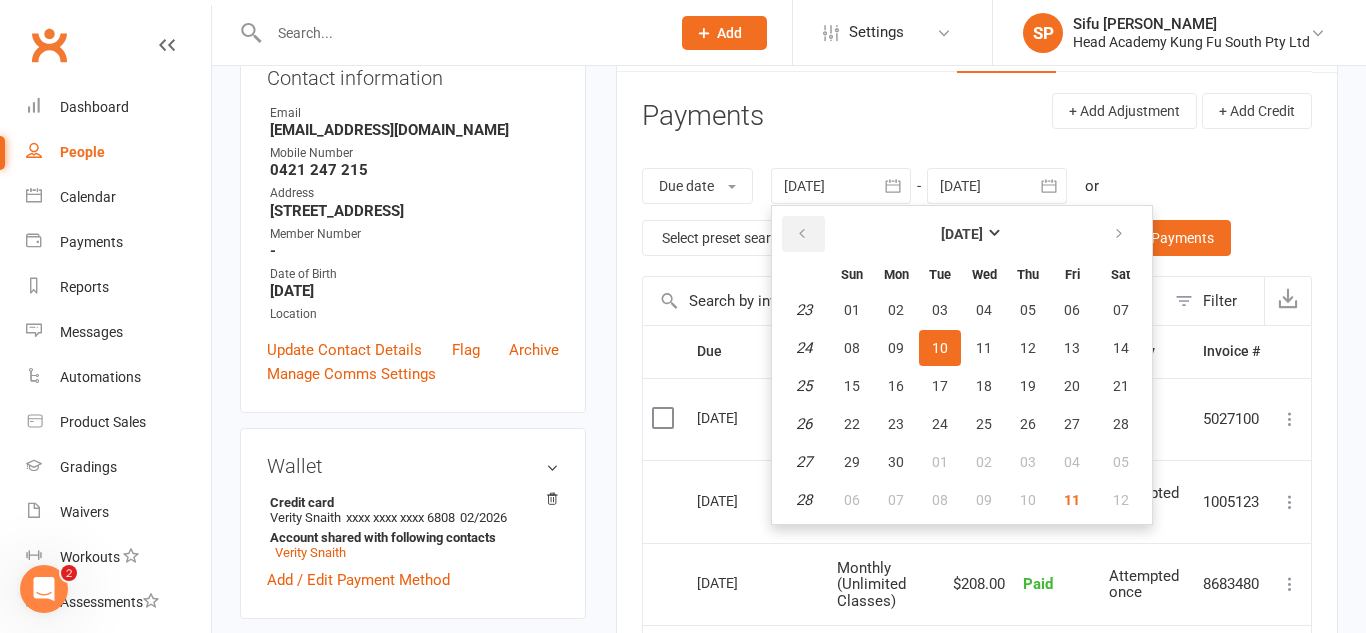 click at bounding box center (802, 234) 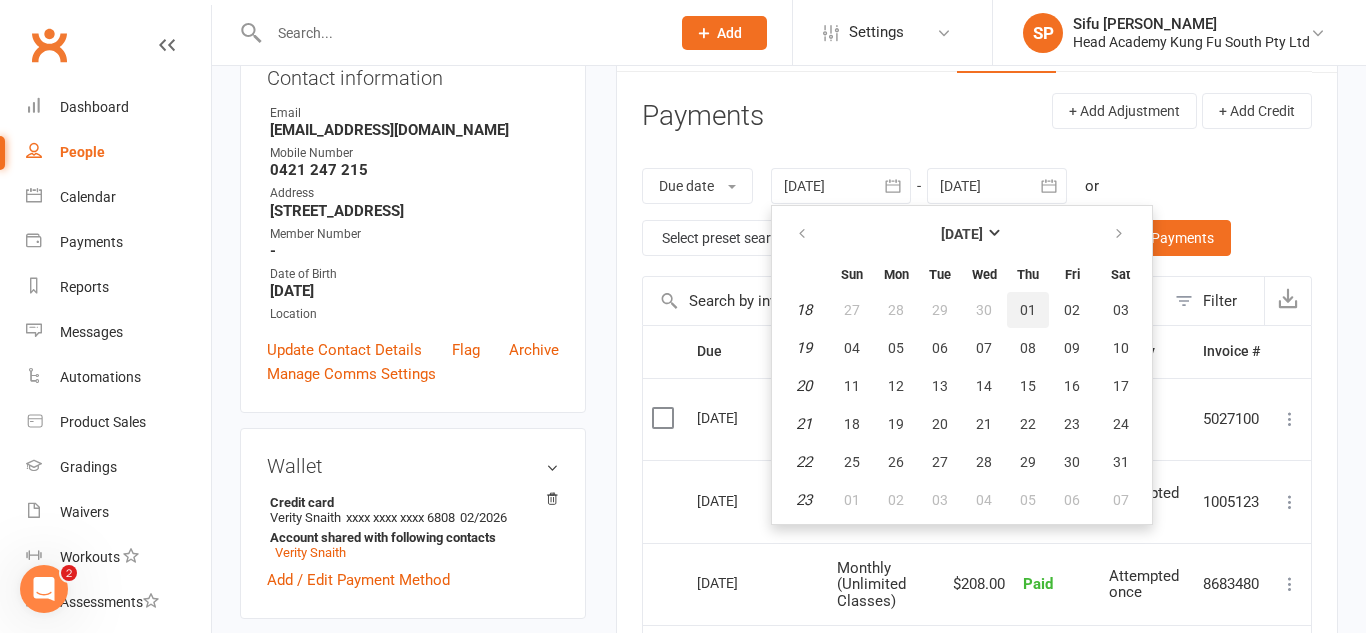 click on "01" at bounding box center (1028, 310) 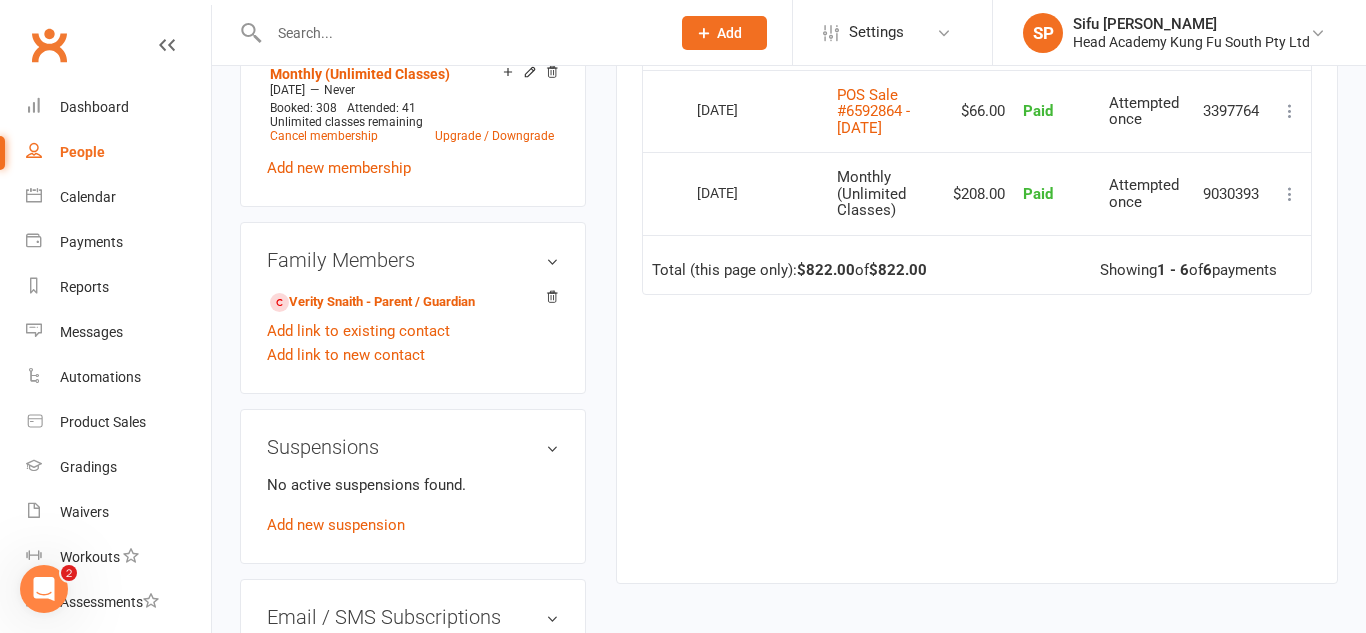 scroll, scrollTop: 0, scrollLeft: 0, axis: both 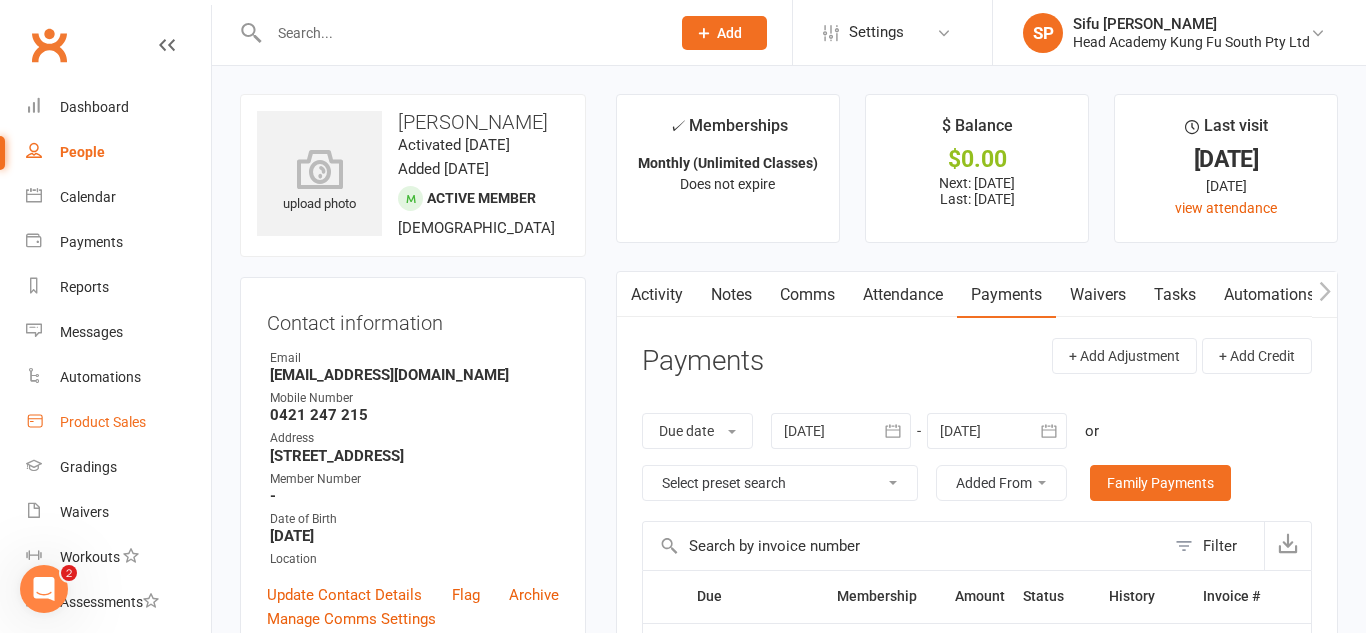 click on "Product Sales" at bounding box center (118, 422) 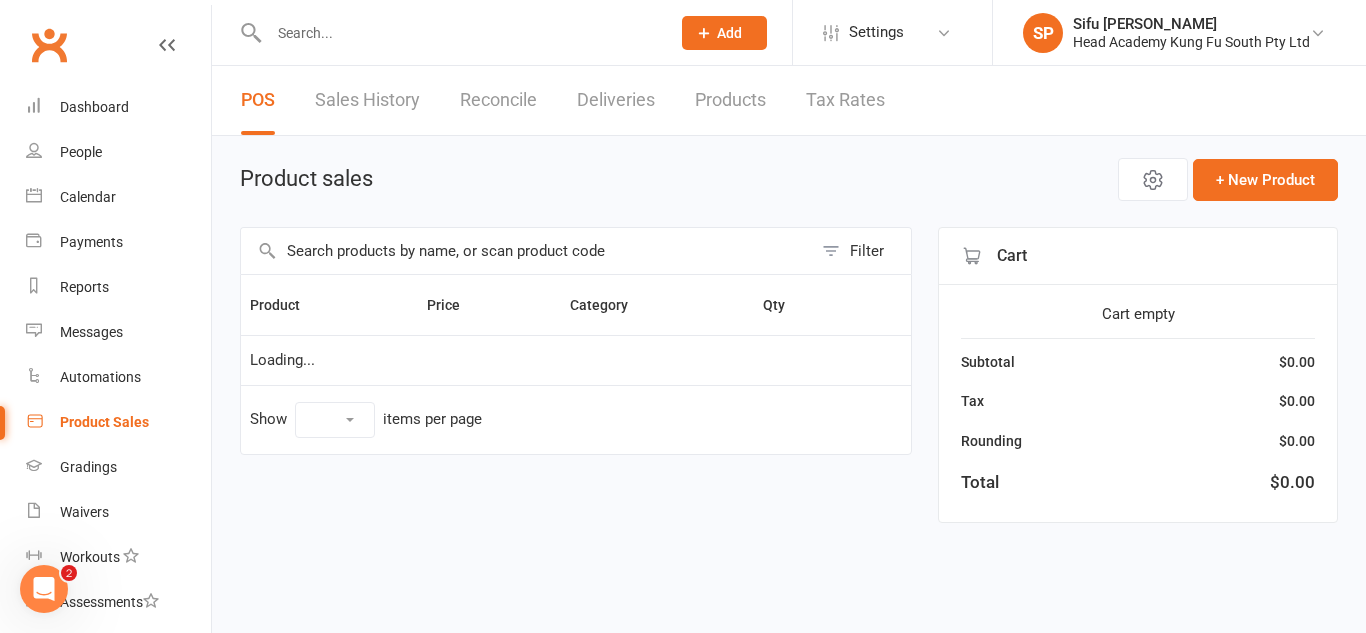 select on "25" 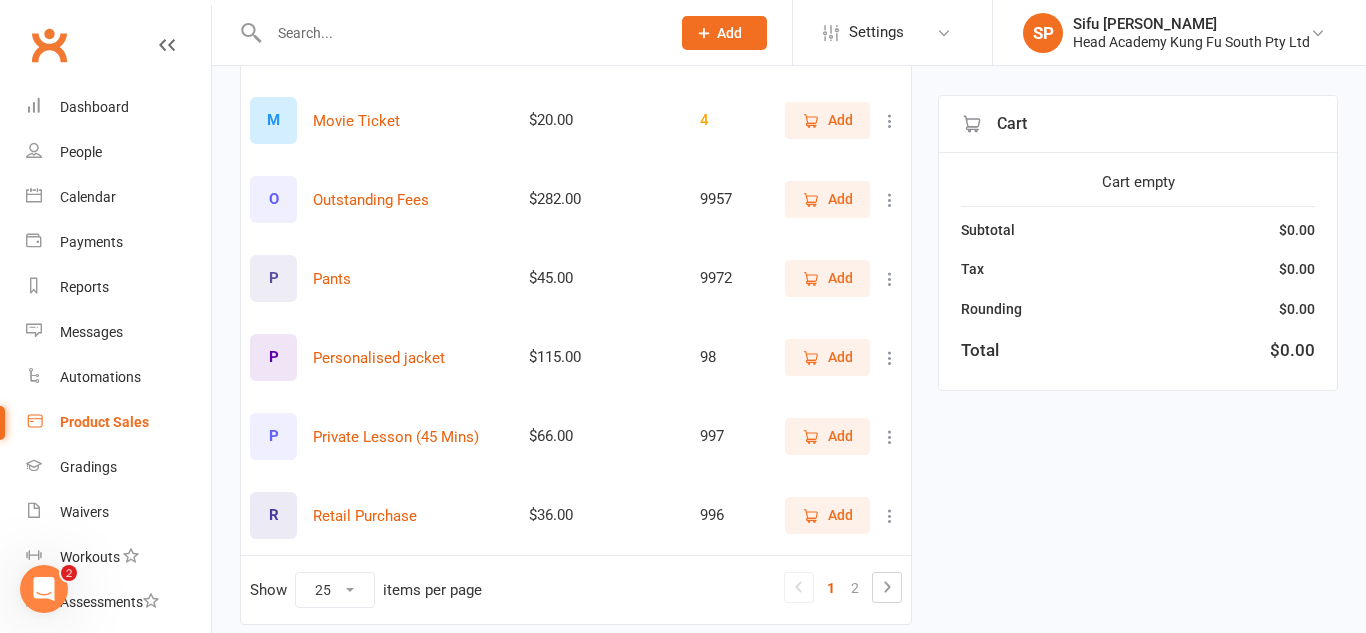 scroll, scrollTop: 1785, scrollLeft: 0, axis: vertical 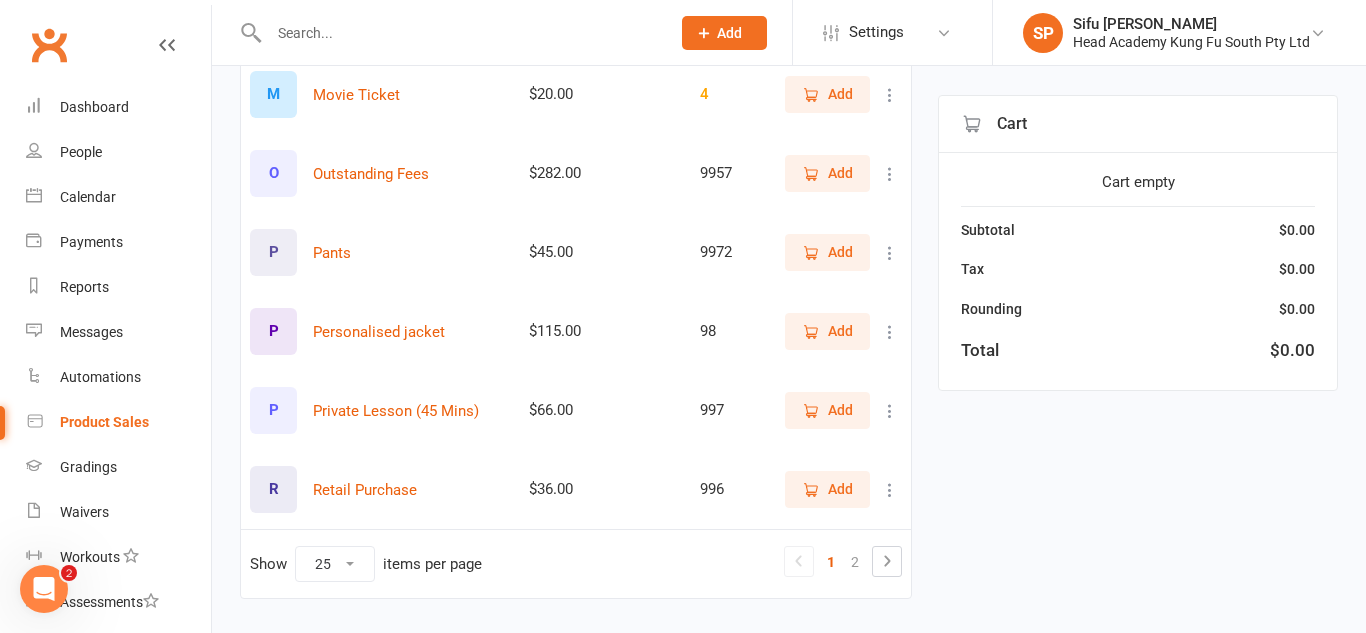 click on "Add" at bounding box center [840, 410] 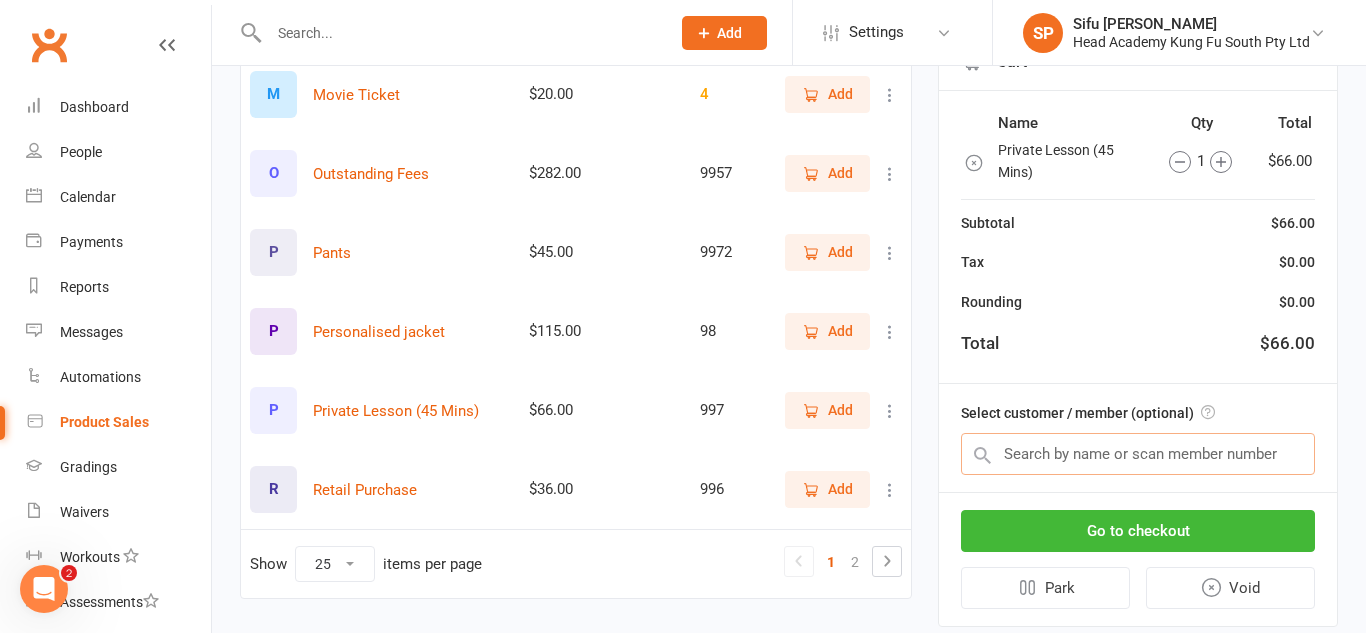click at bounding box center [1138, 454] 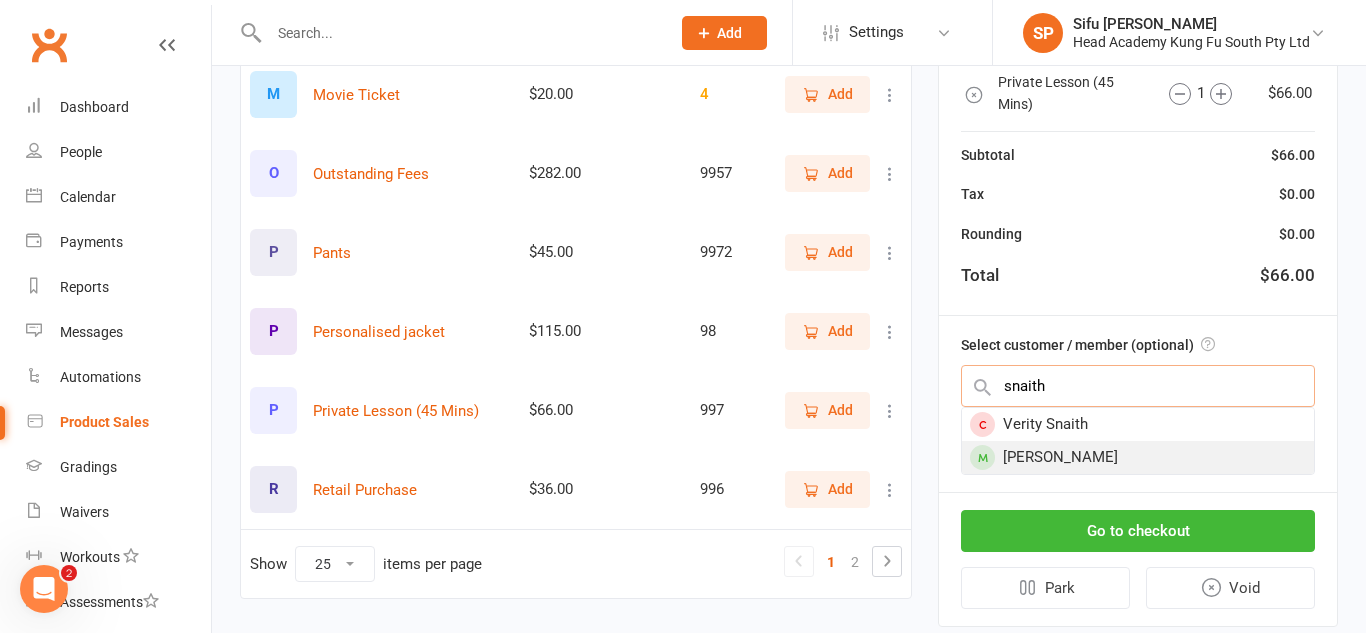 type on "snaith" 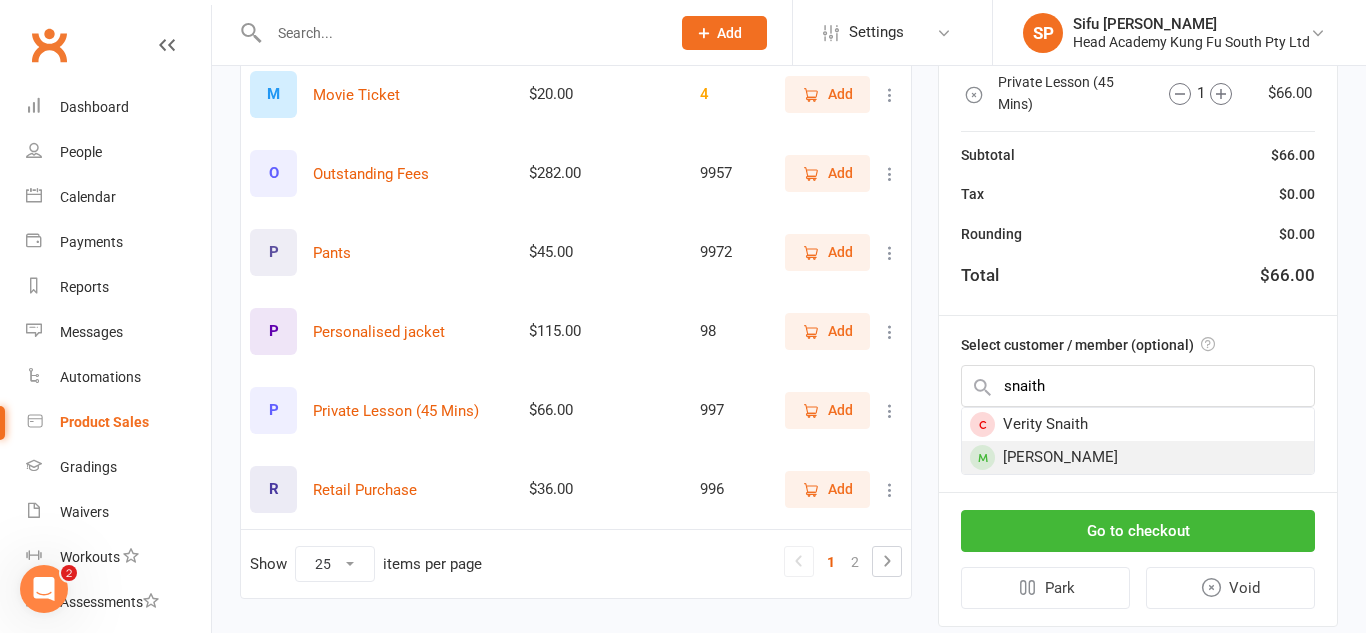 click on "[PERSON_NAME]" at bounding box center (1138, 457) 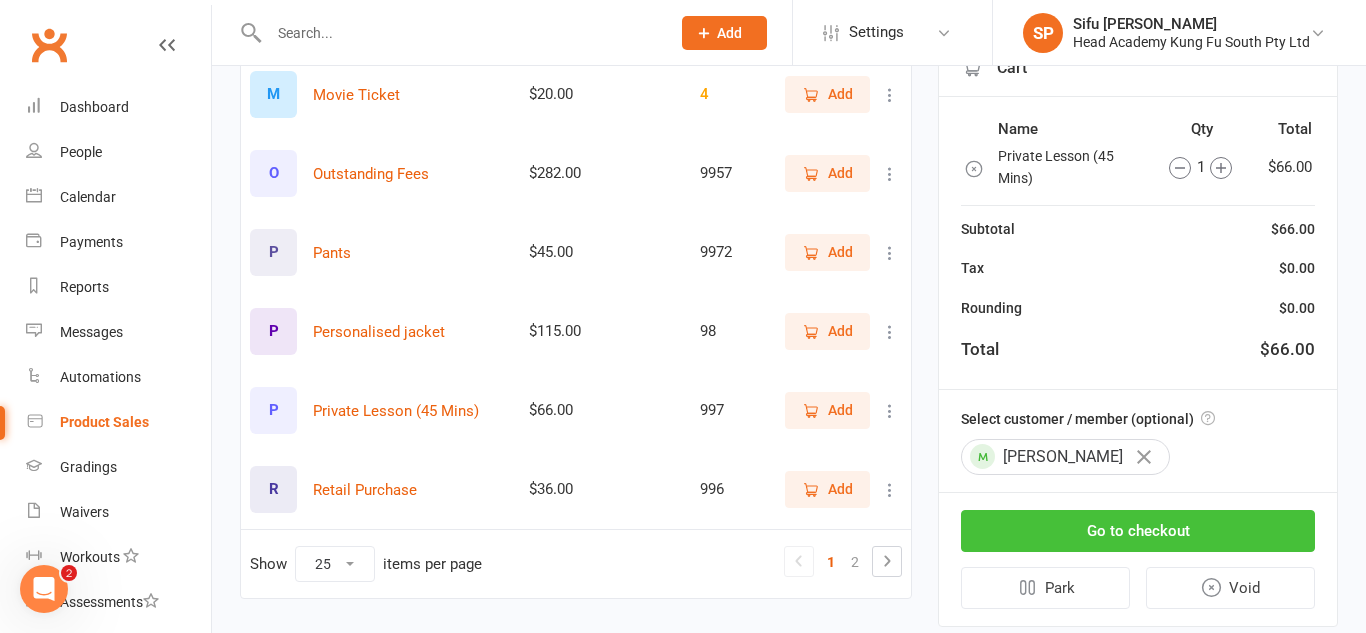 click on "Go to checkout" at bounding box center [1138, 531] 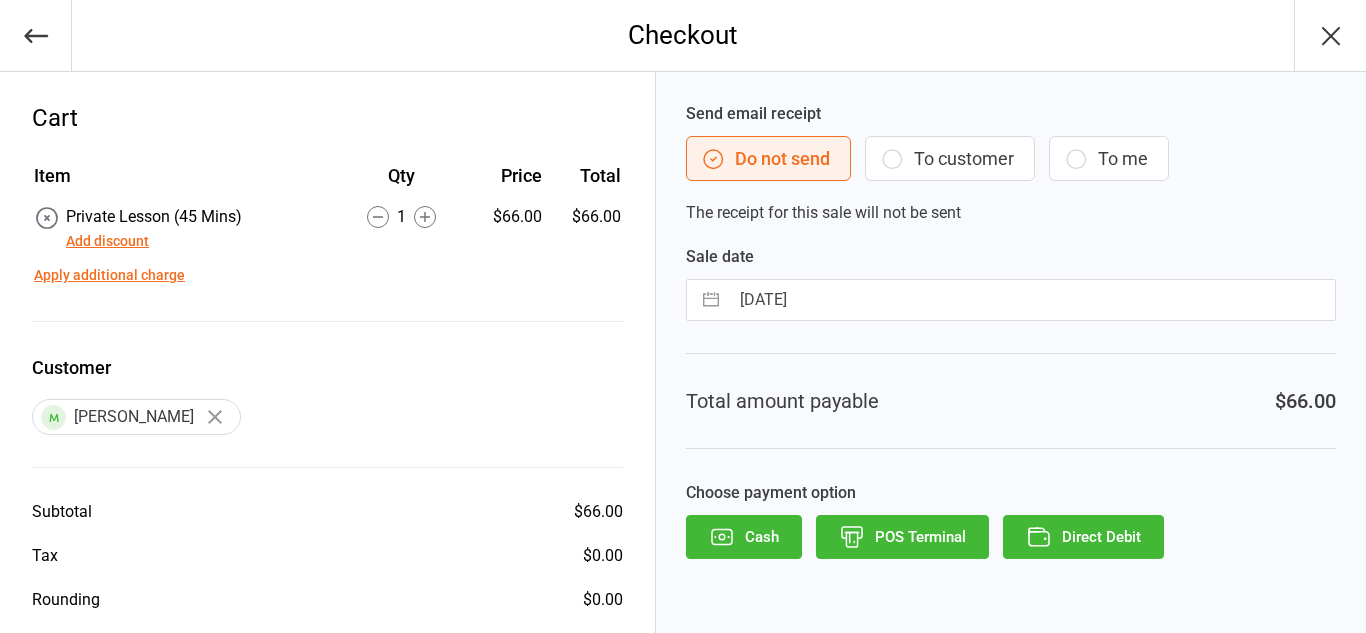 scroll, scrollTop: 0, scrollLeft: 0, axis: both 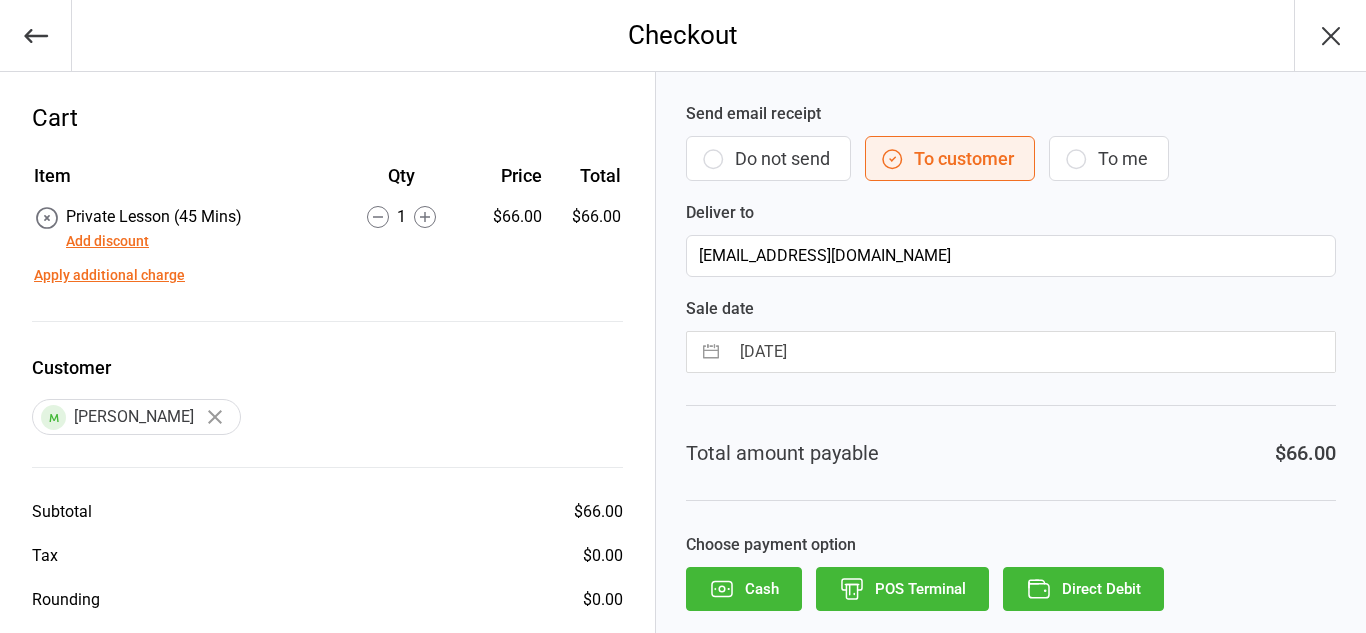 click on "Direct Debit" at bounding box center (1083, 589) 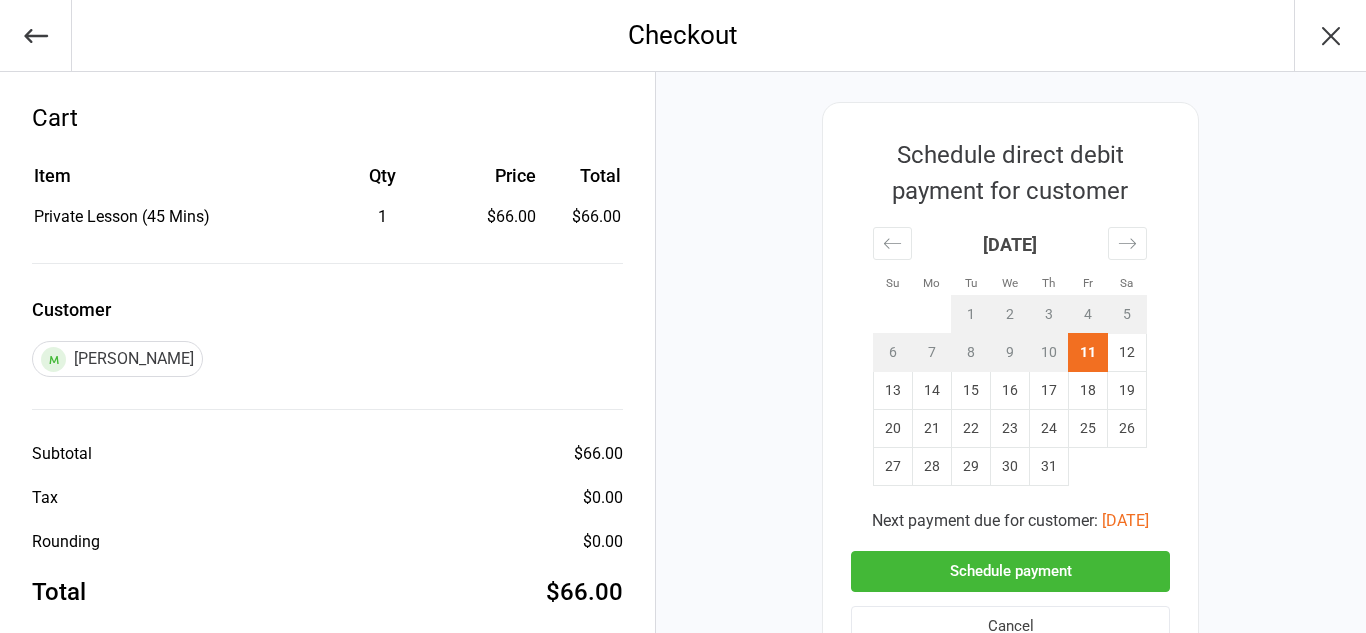 click on "Schedule payment" at bounding box center (1010, 571) 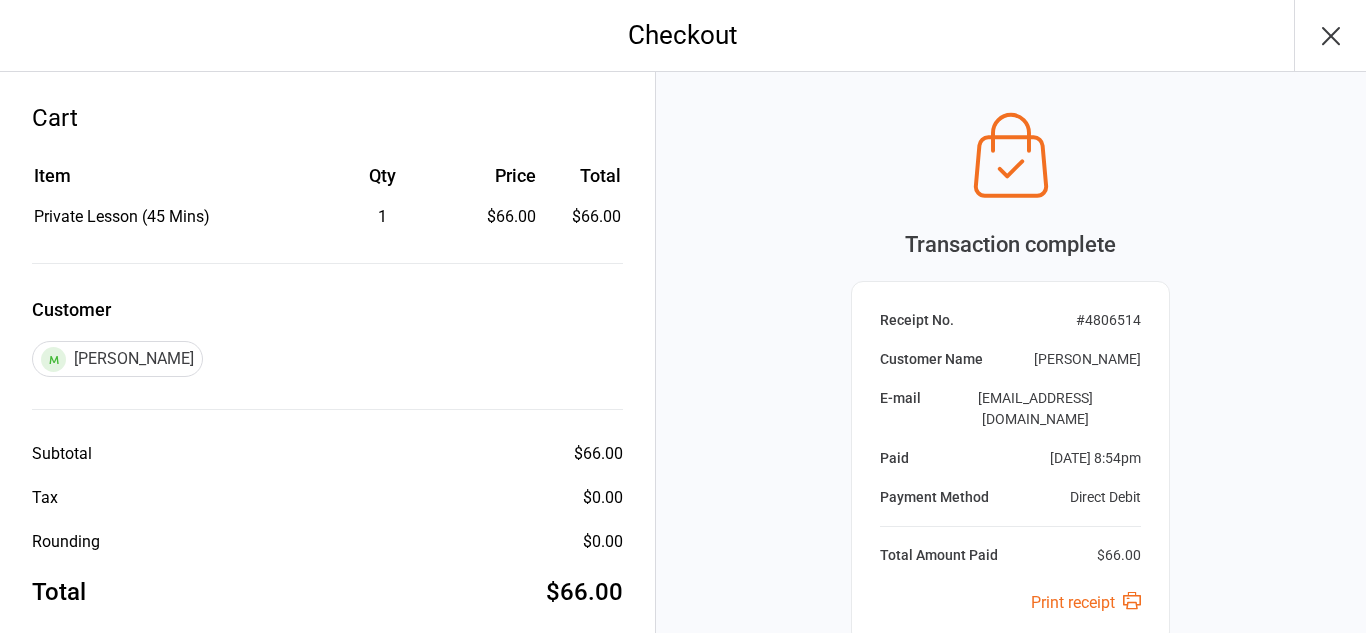 click 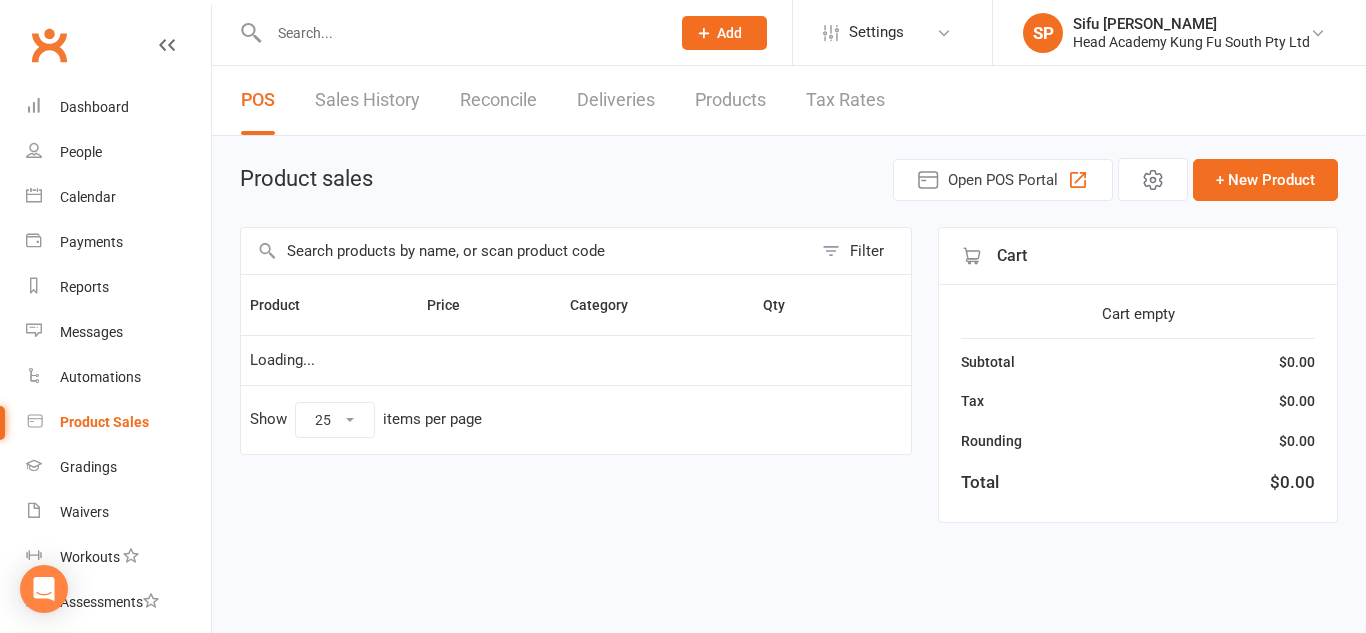 select on "25" 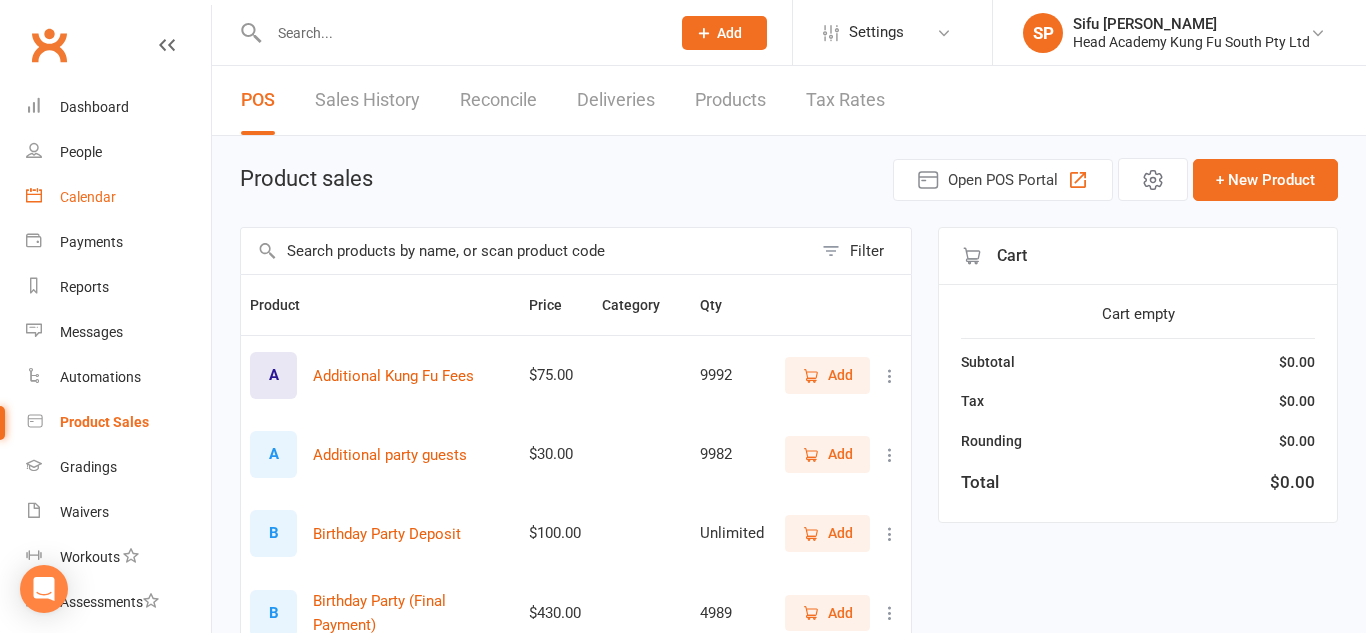 click on "Calendar" at bounding box center (88, 197) 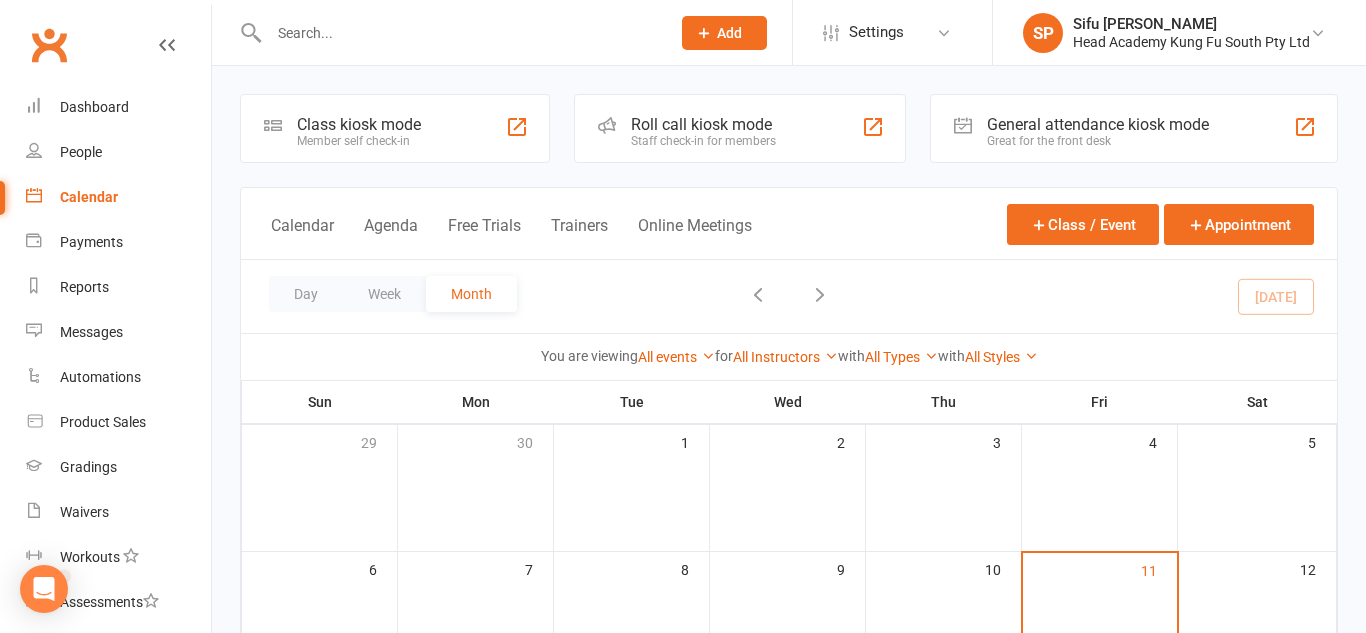 scroll, scrollTop: 0, scrollLeft: 0, axis: both 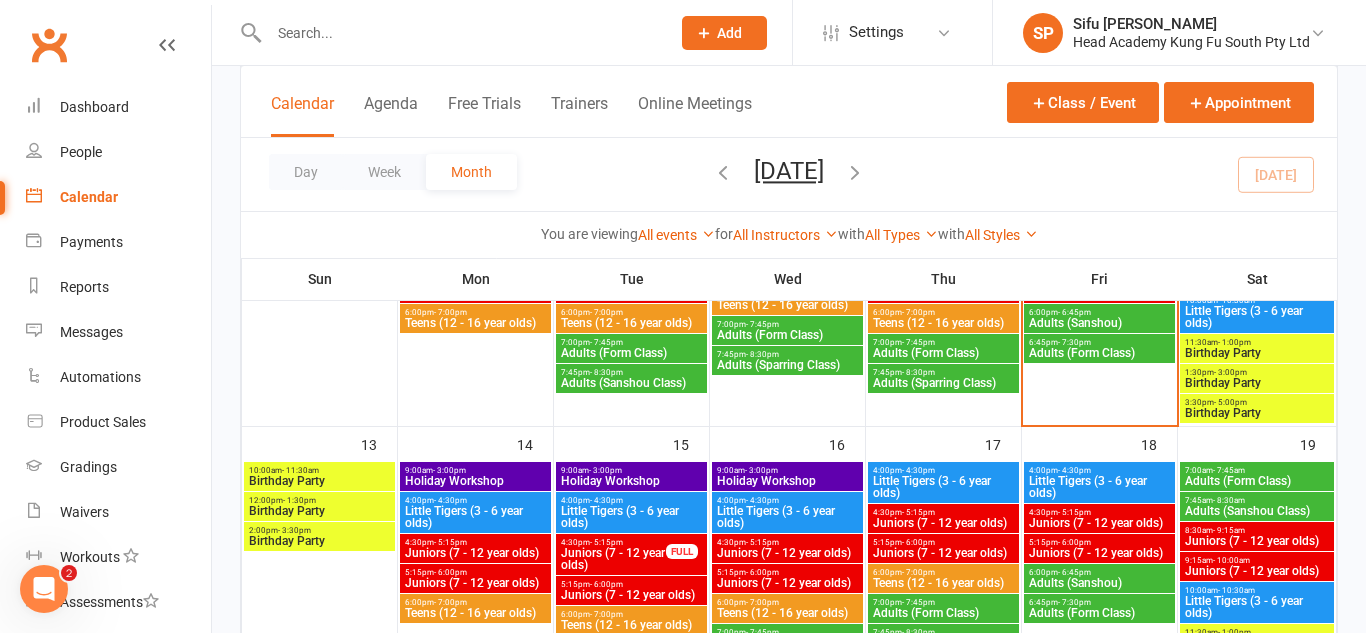 click on "Holiday Workshop" at bounding box center [475, 481] 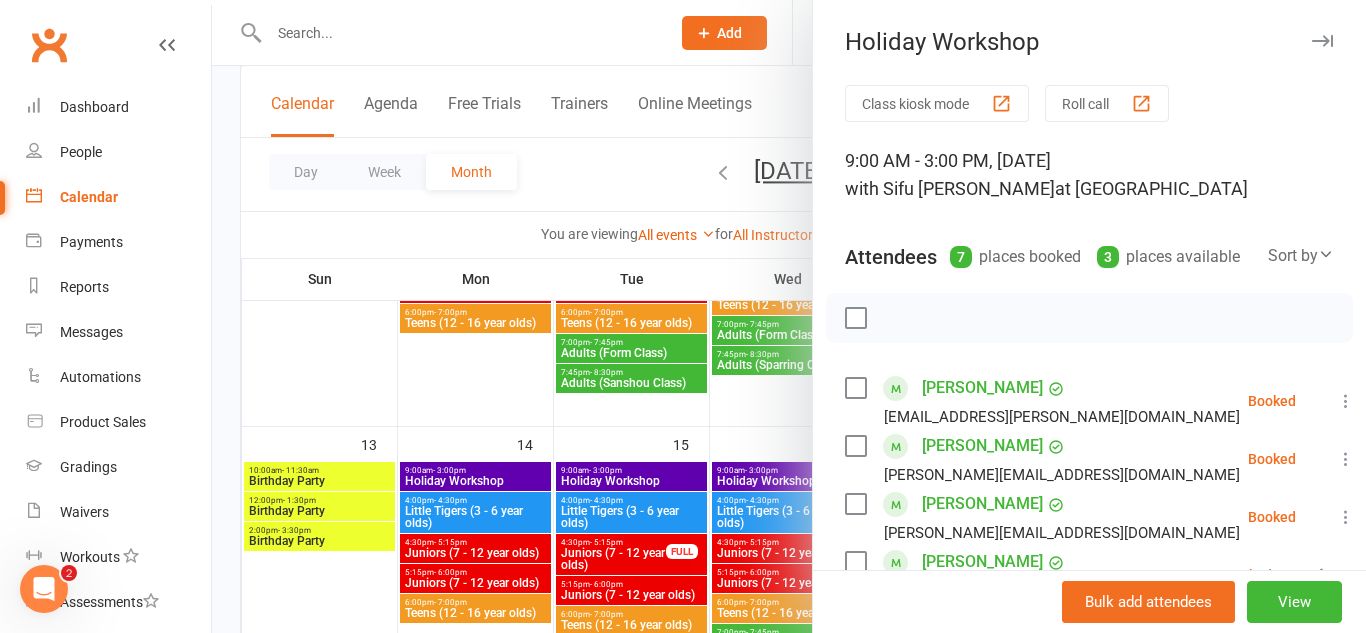 click at bounding box center [789, 316] 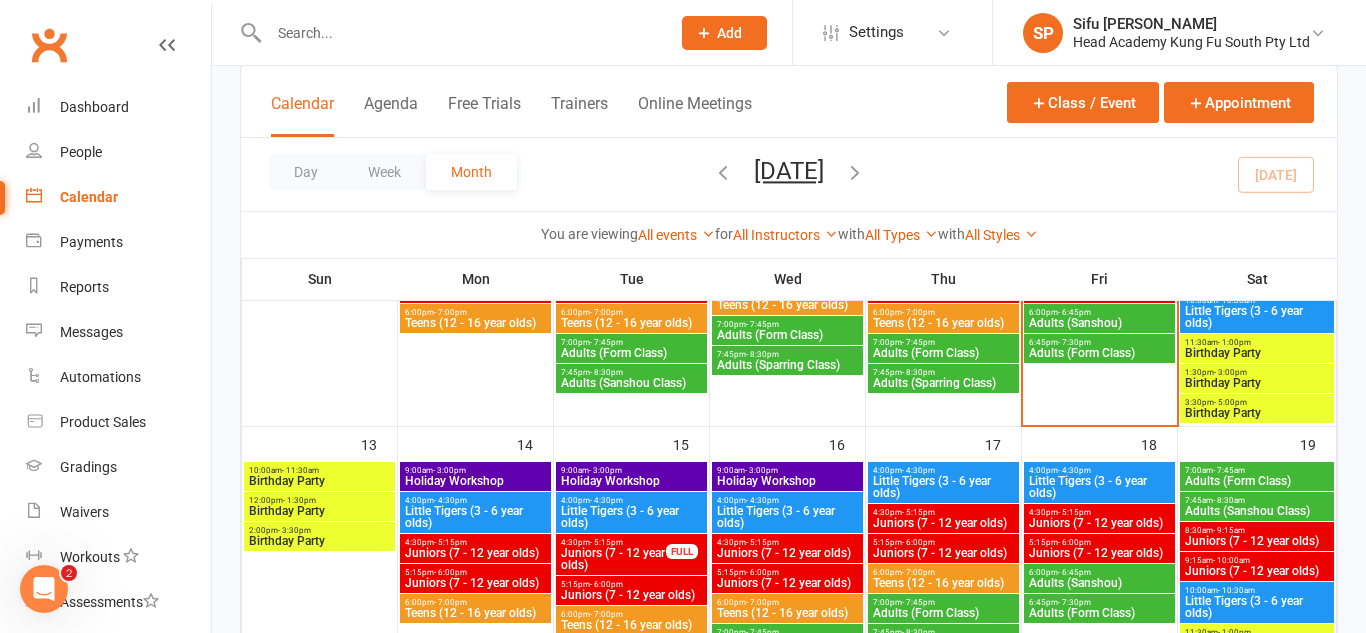 click on "Holiday Workshop" at bounding box center [631, 481] 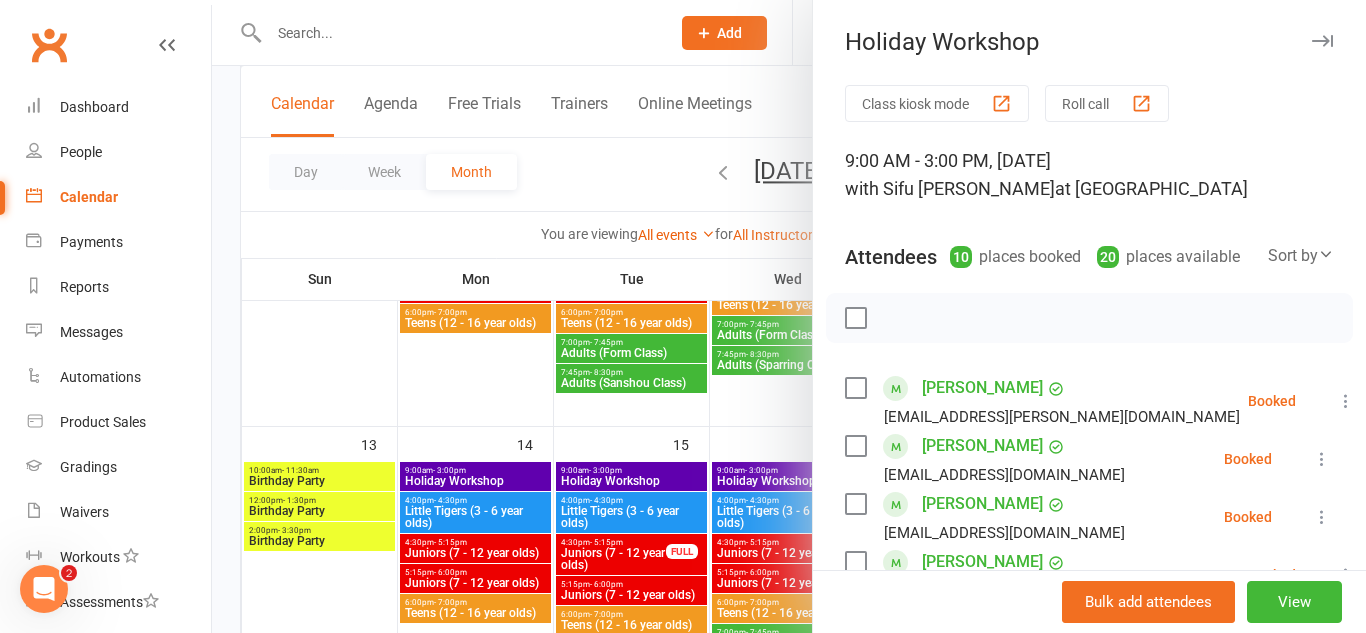 click at bounding box center [789, 316] 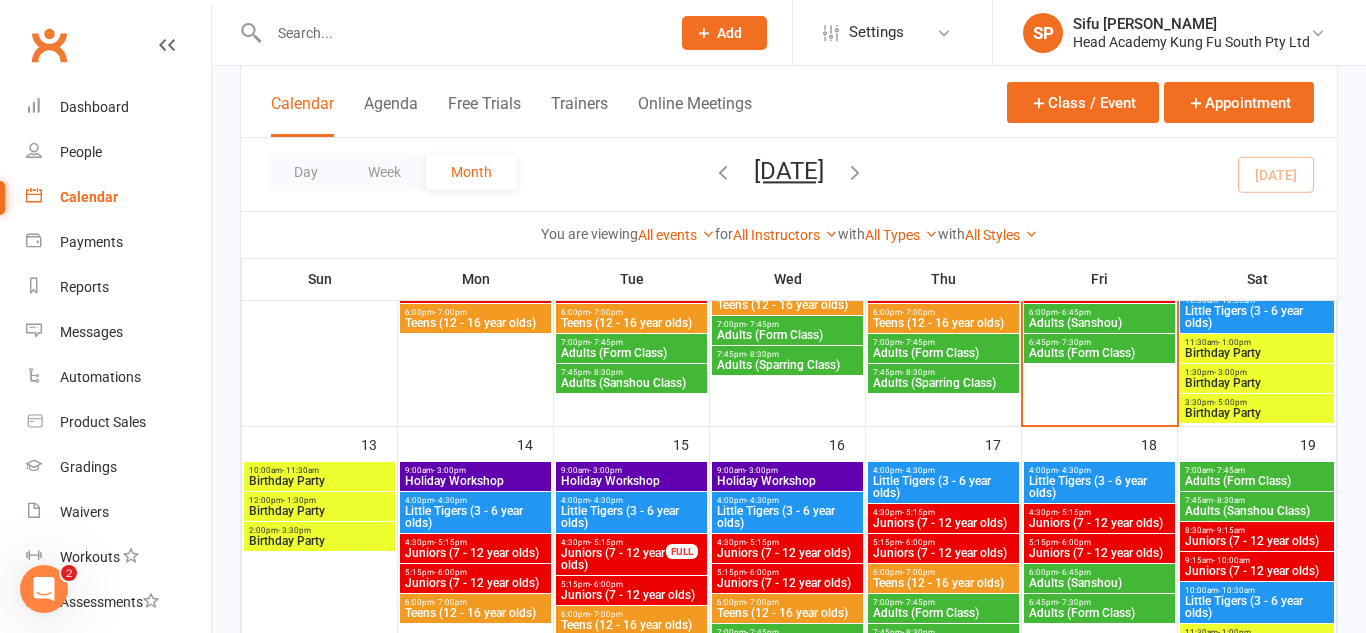 click on "9:00am  - 3:00pm" at bounding box center [787, 470] 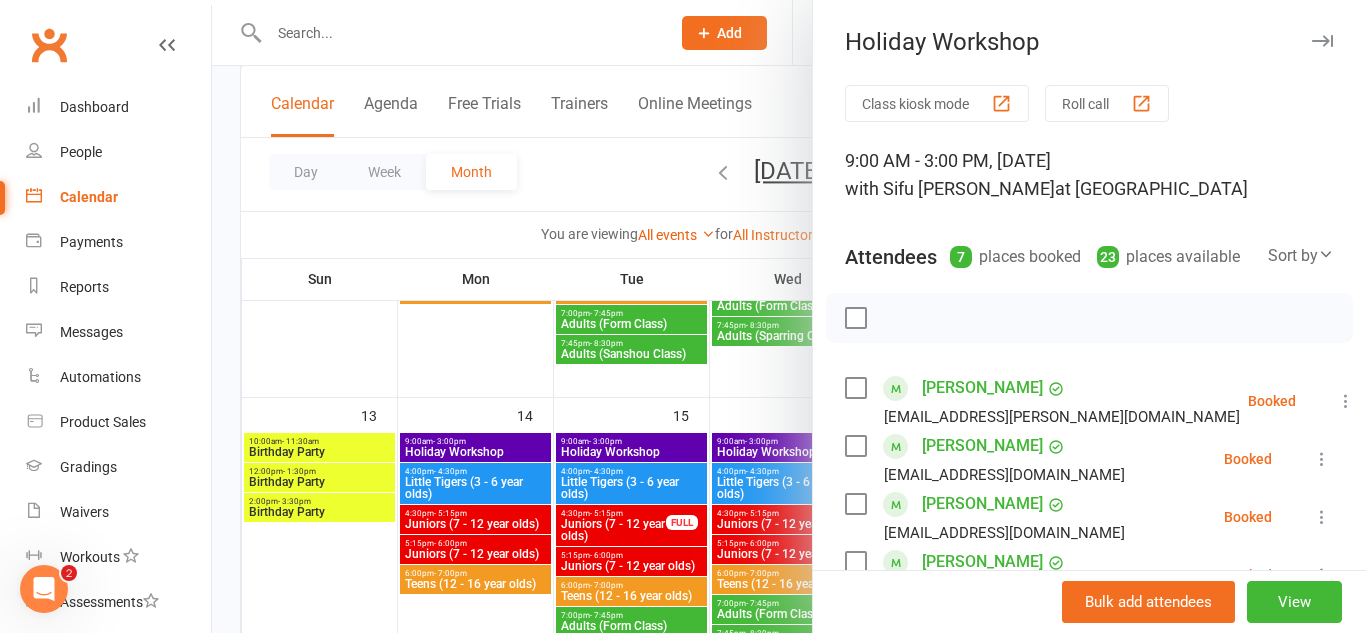 scroll, scrollTop: 609, scrollLeft: 0, axis: vertical 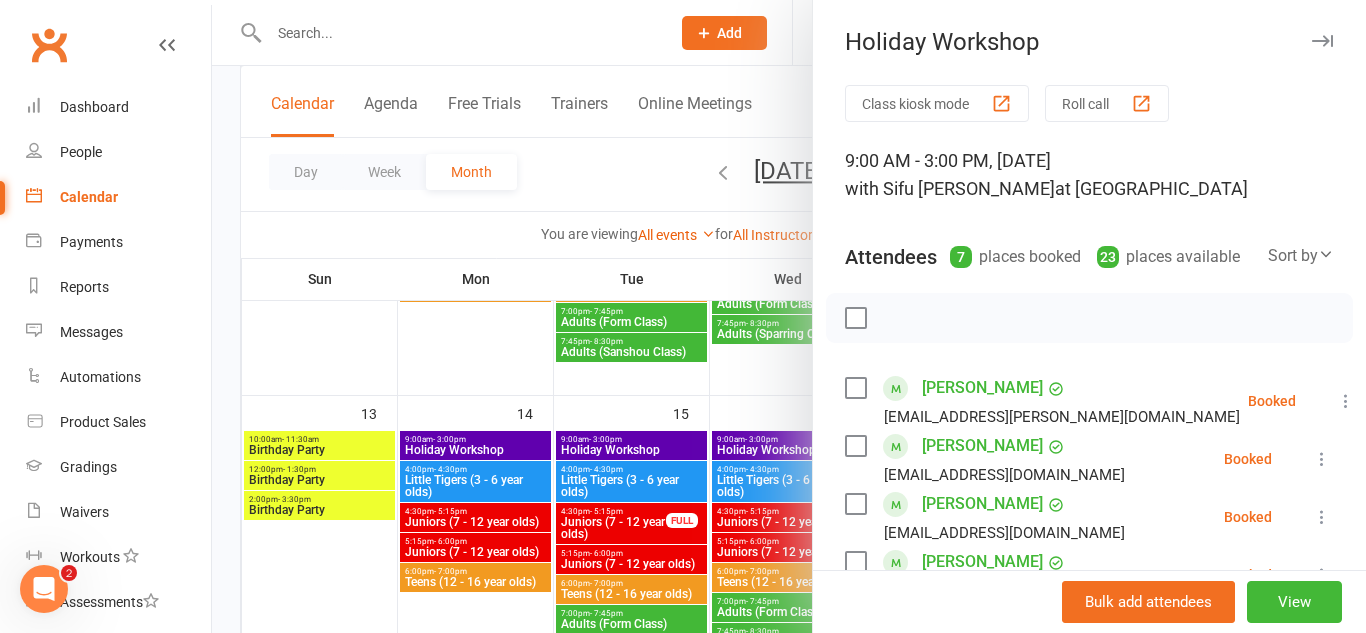 click at bounding box center (789, 316) 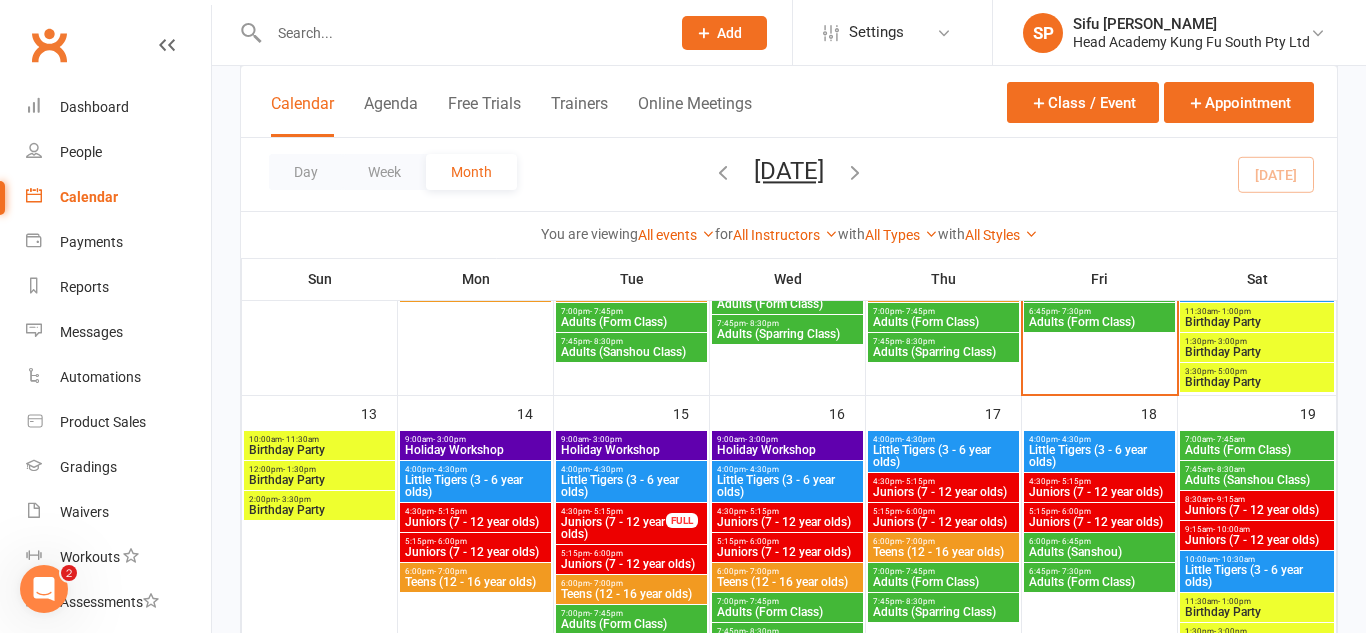 click on "- 3:00pm" at bounding box center (761, 439) 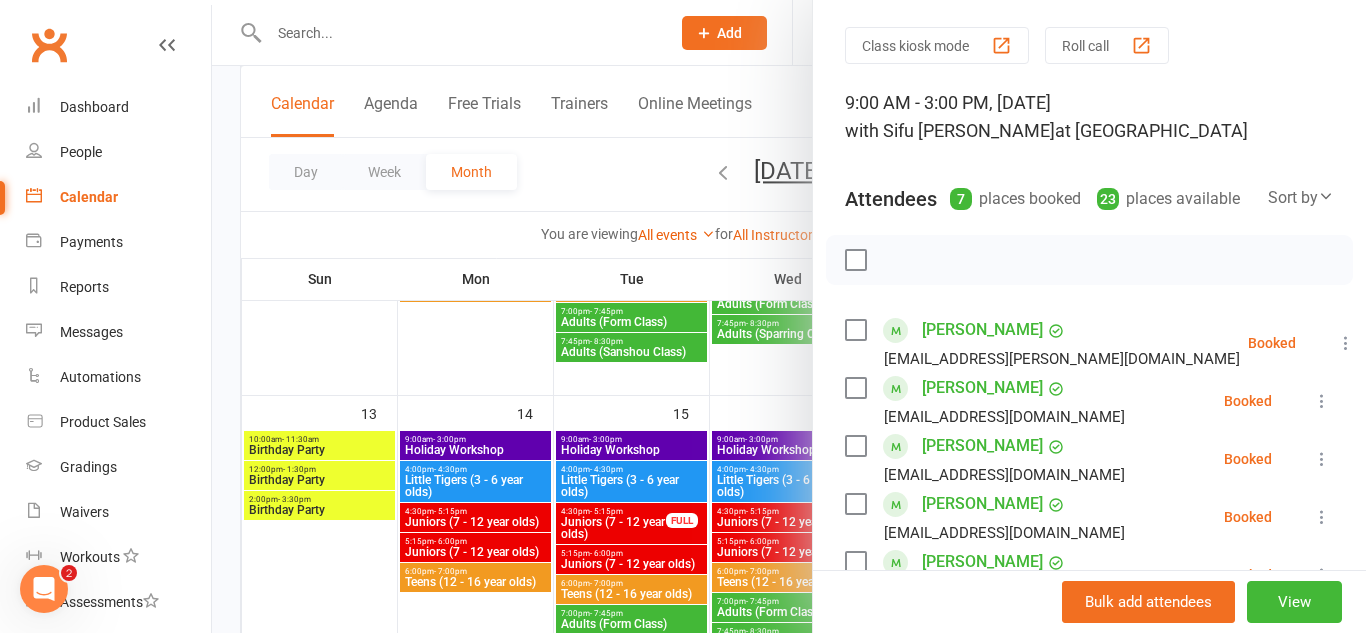 scroll, scrollTop: 0, scrollLeft: 0, axis: both 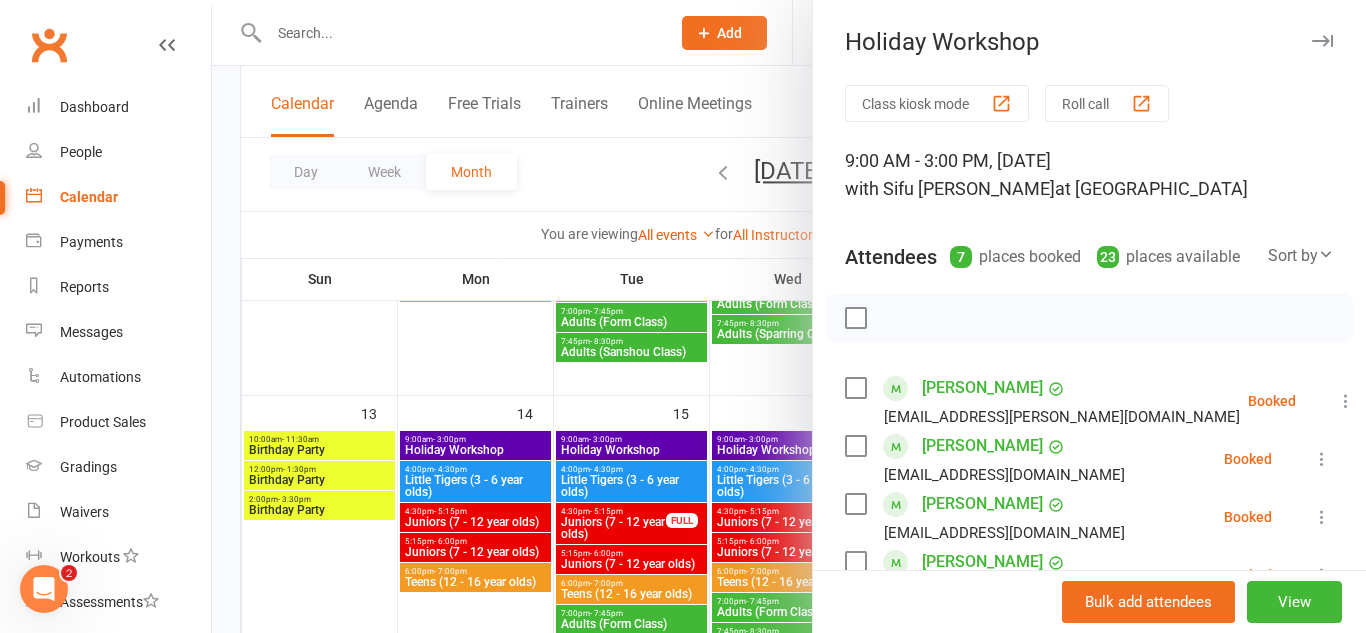 click at bounding box center (789, 316) 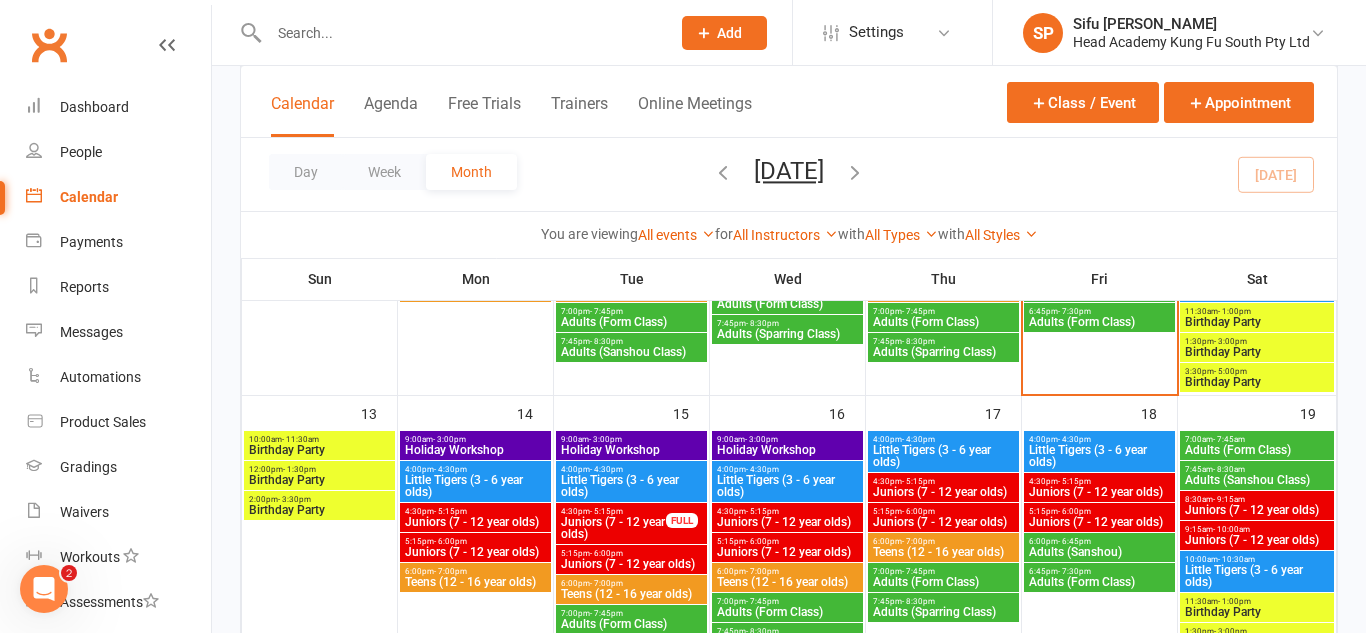 click on "9:00am  - 3:00pm" at bounding box center (631, 439) 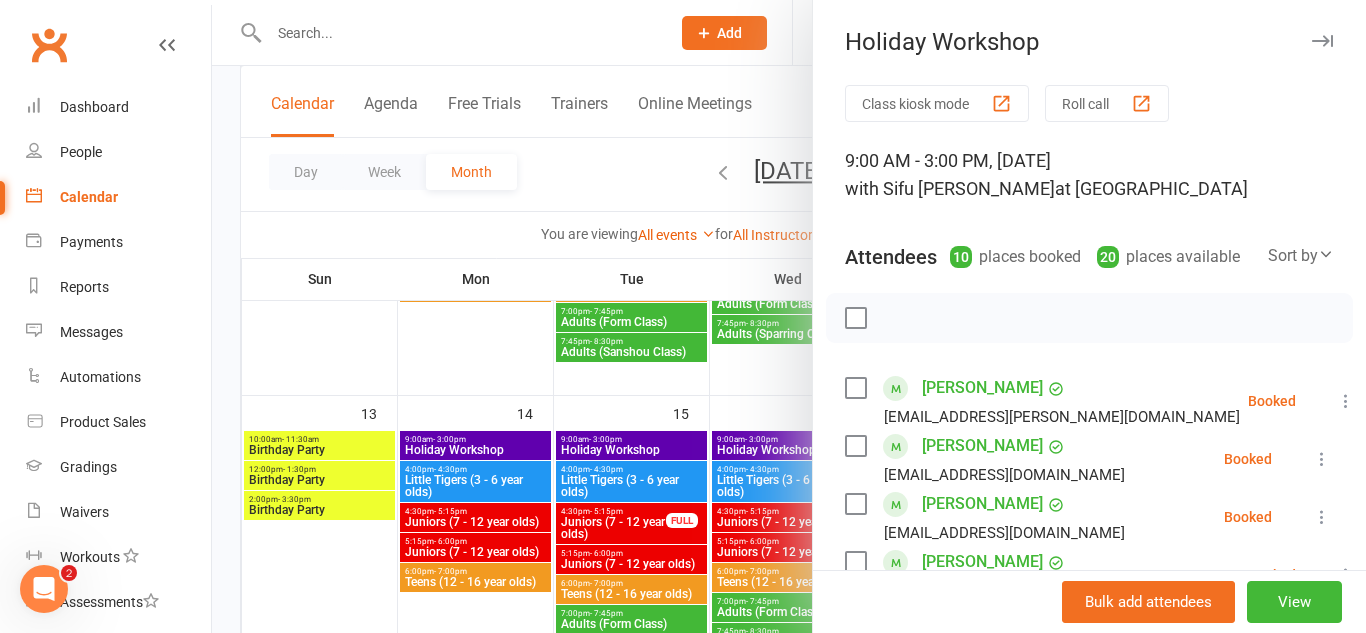 click at bounding box center [789, 316] 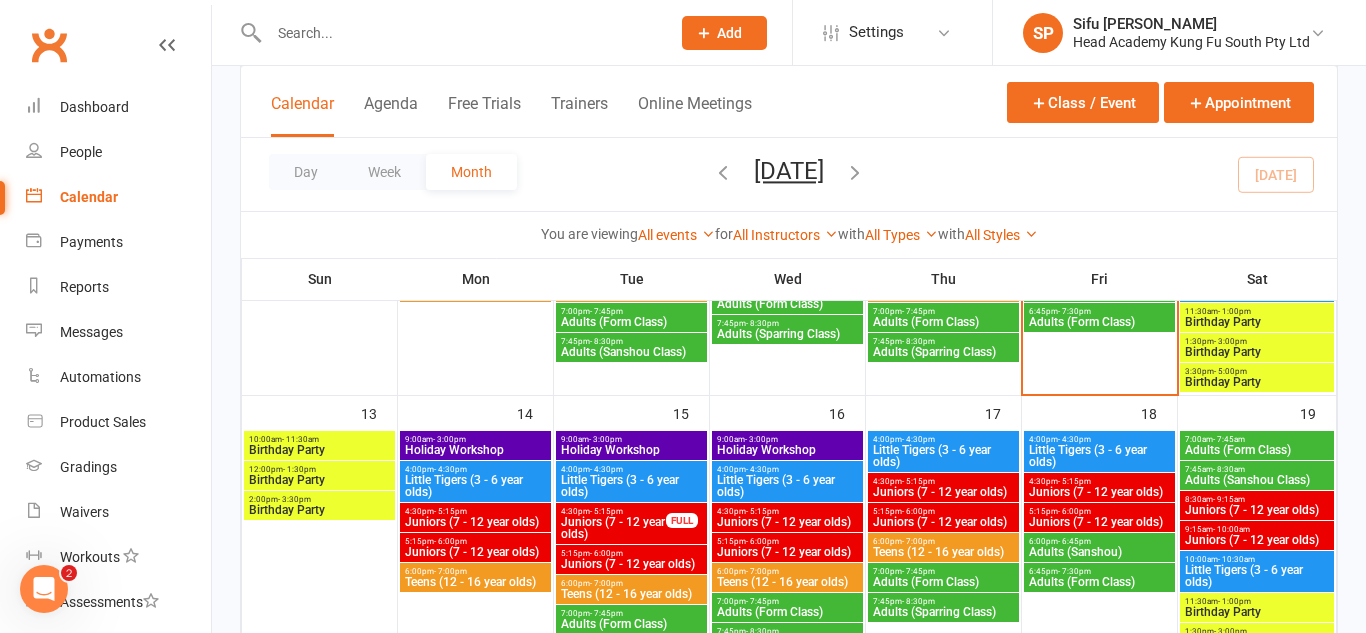 click on "Holiday Workshop" at bounding box center (475, 450) 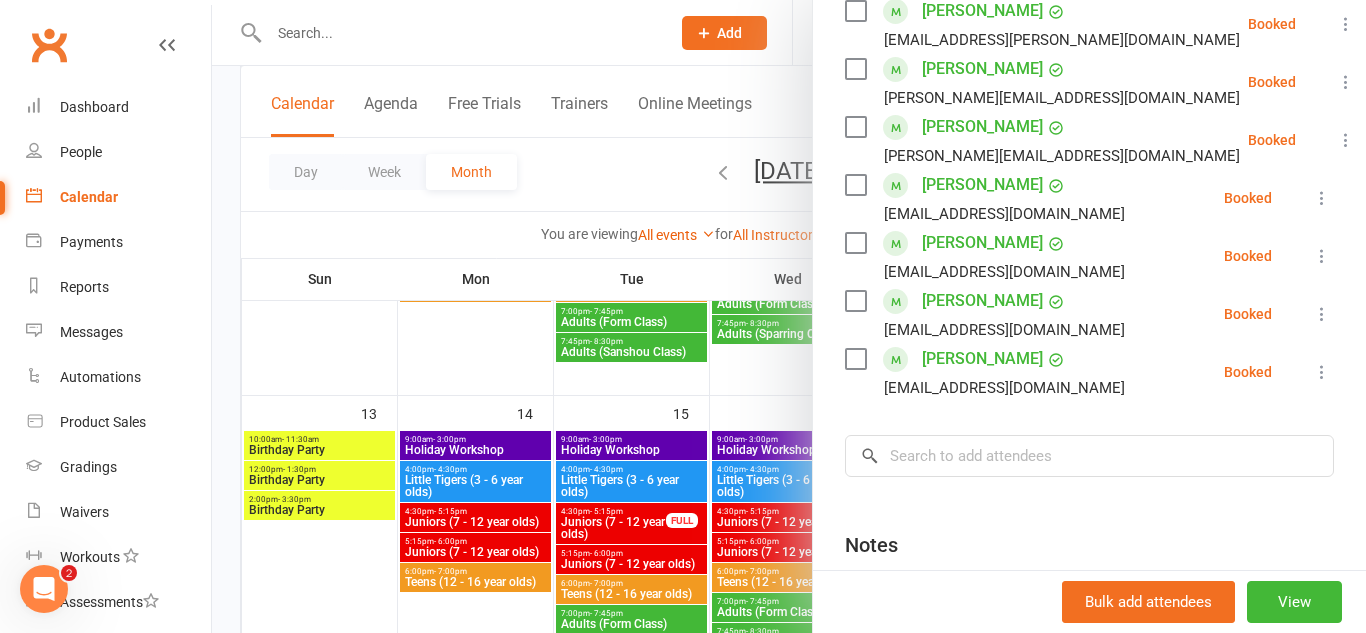 scroll, scrollTop: 0, scrollLeft: 0, axis: both 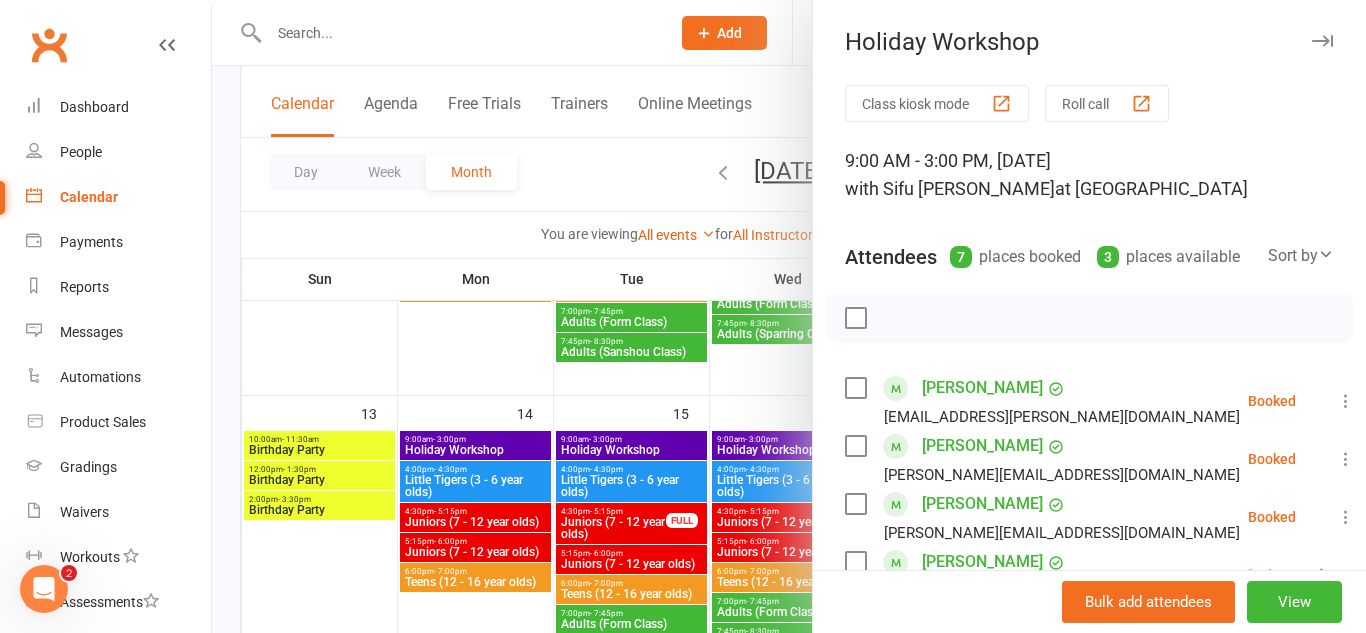 click at bounding box center (789, 316) 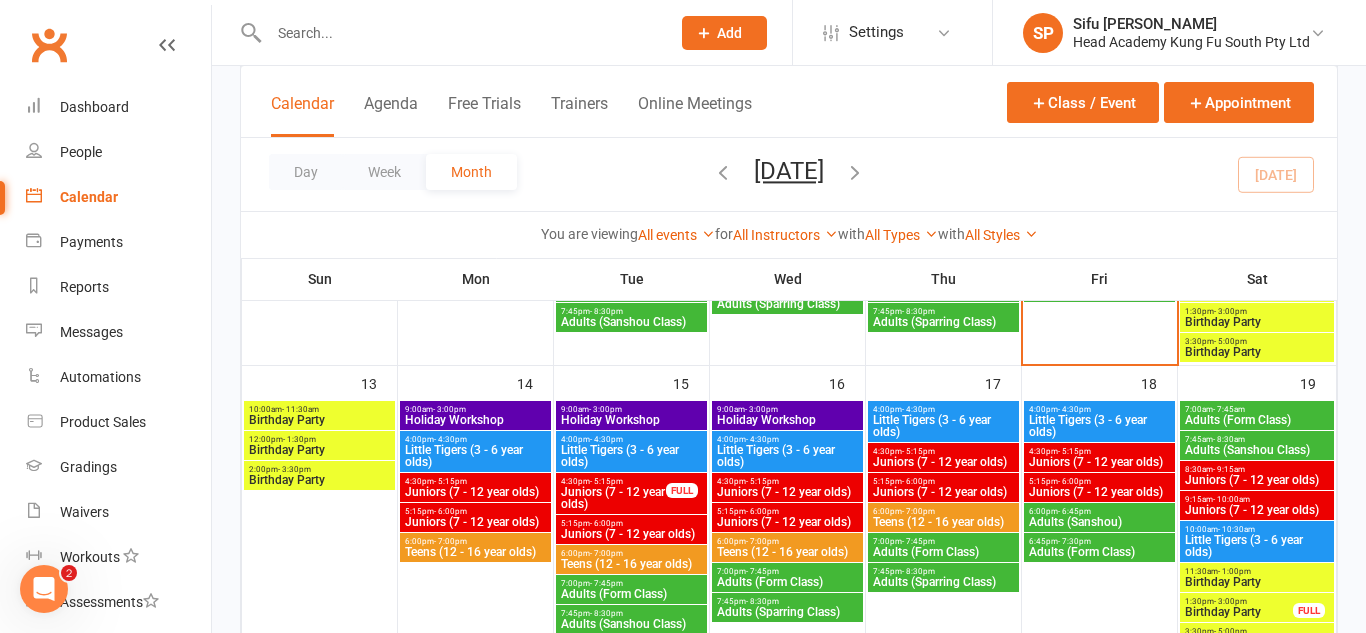 scroll, scrollTop: 581, scrollLeft: 0, axis: vertical 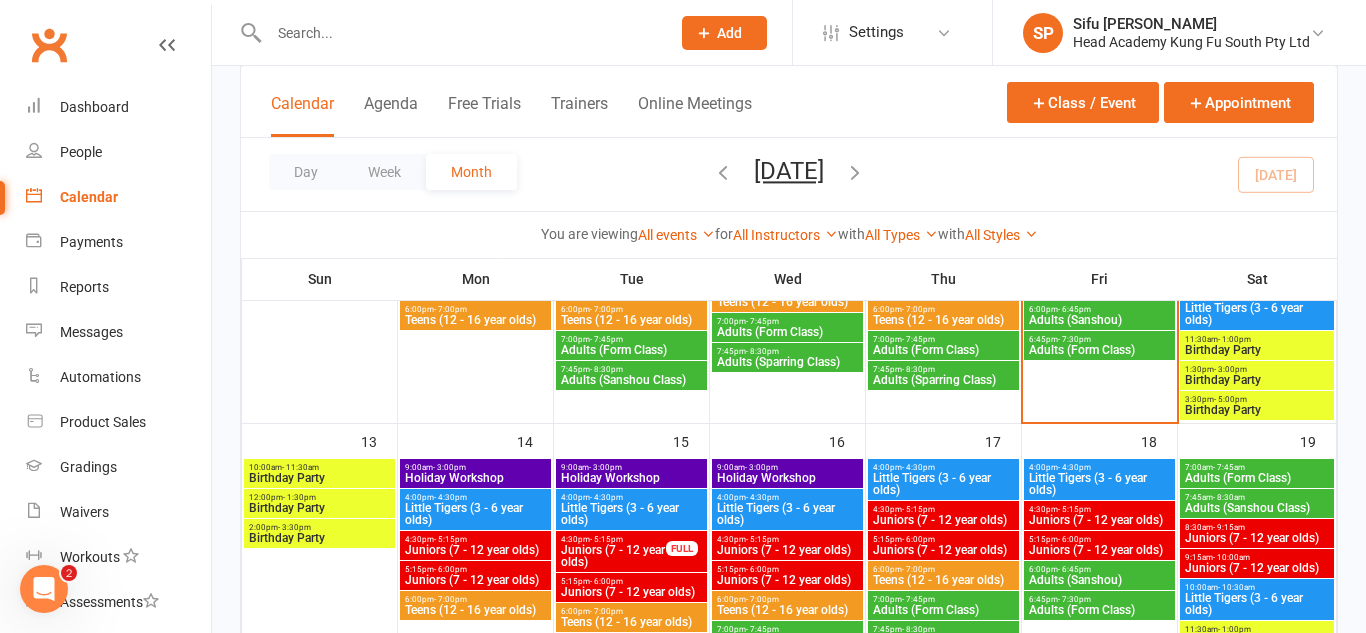 click on "9:00am  - 3:00pm" at bounding box center [475, 467] 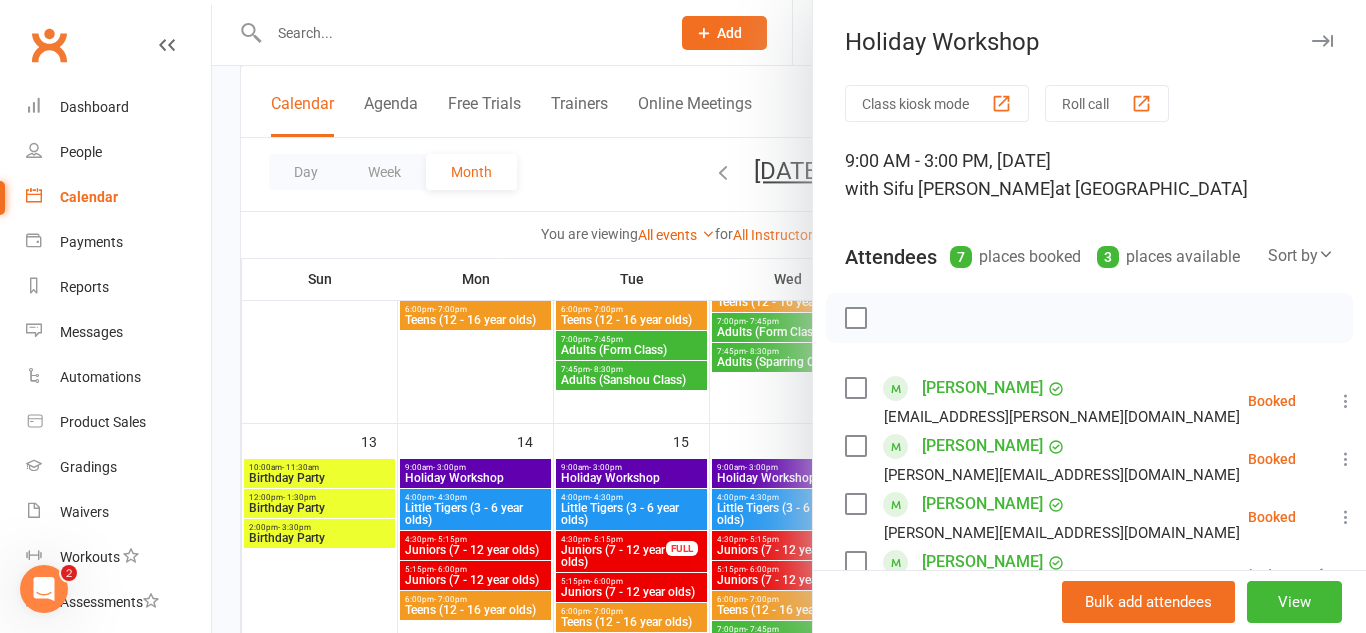 click at bounding box center [789, 316] 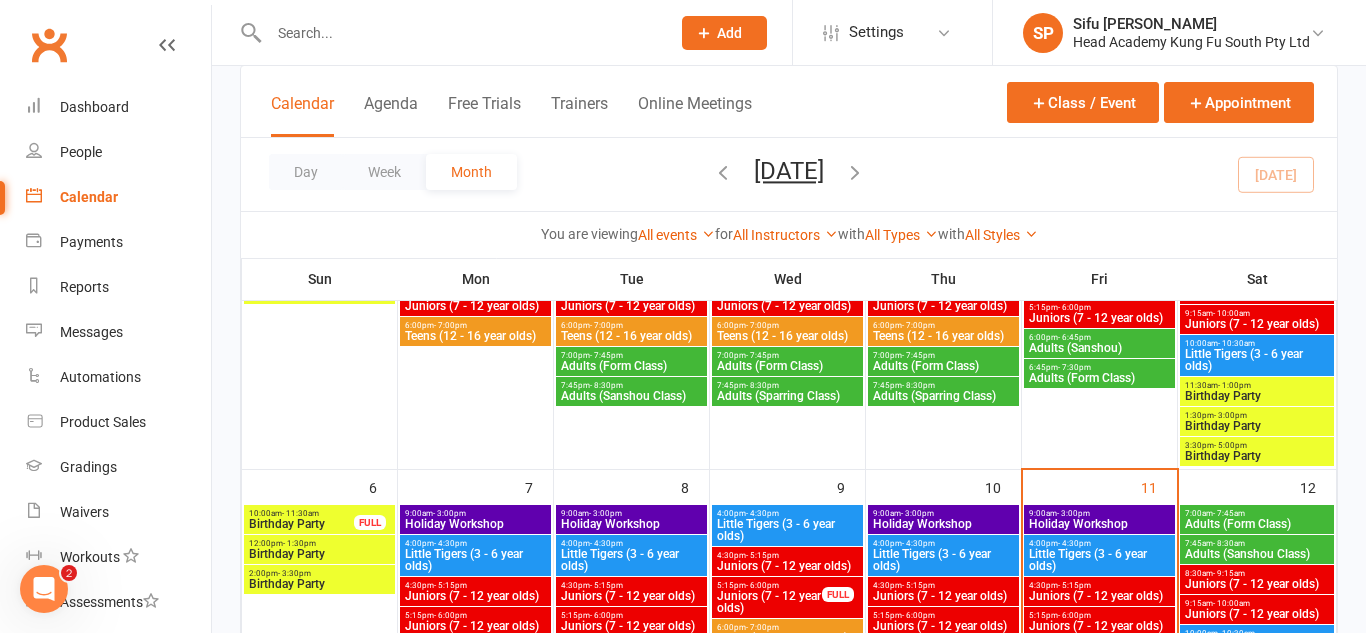 scroll, scrollTop: 235, scrollLeft: 0, axis: vertical 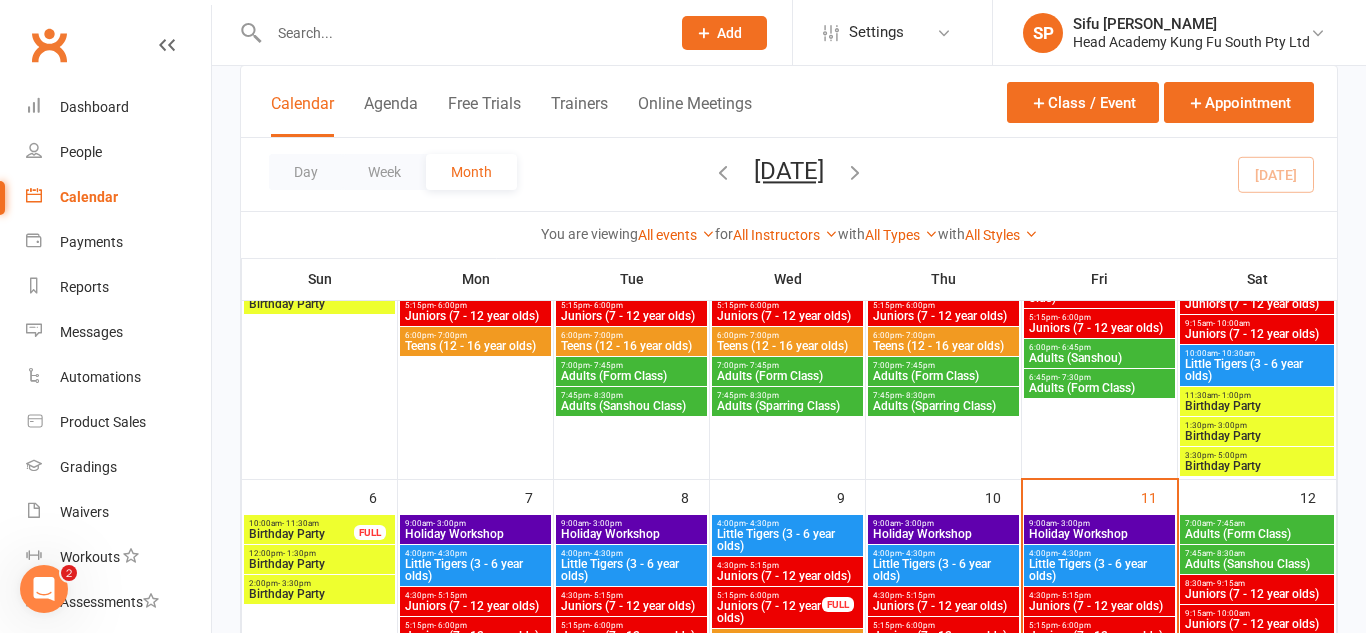 click on "9:00am  - 3:00pm" at bounding box center [475, 523] 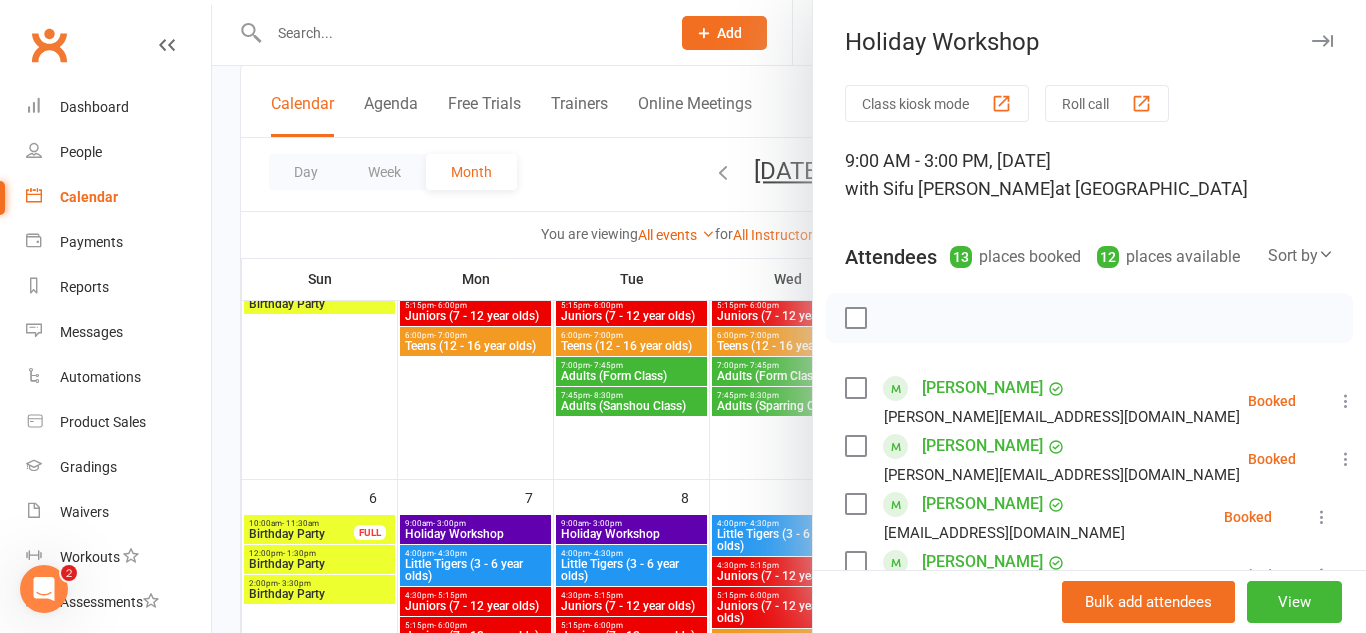 click at bounding box center (789, 316) 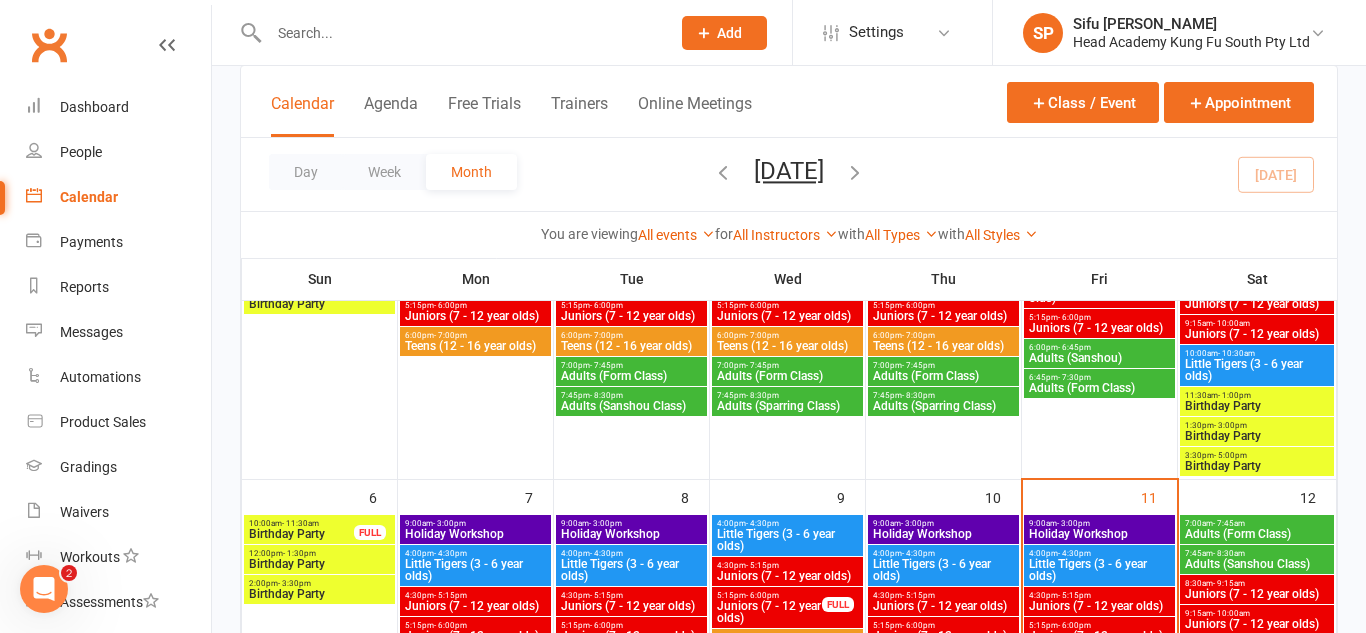 click on "Holiday Workshop" at bounding box center [631, 534] 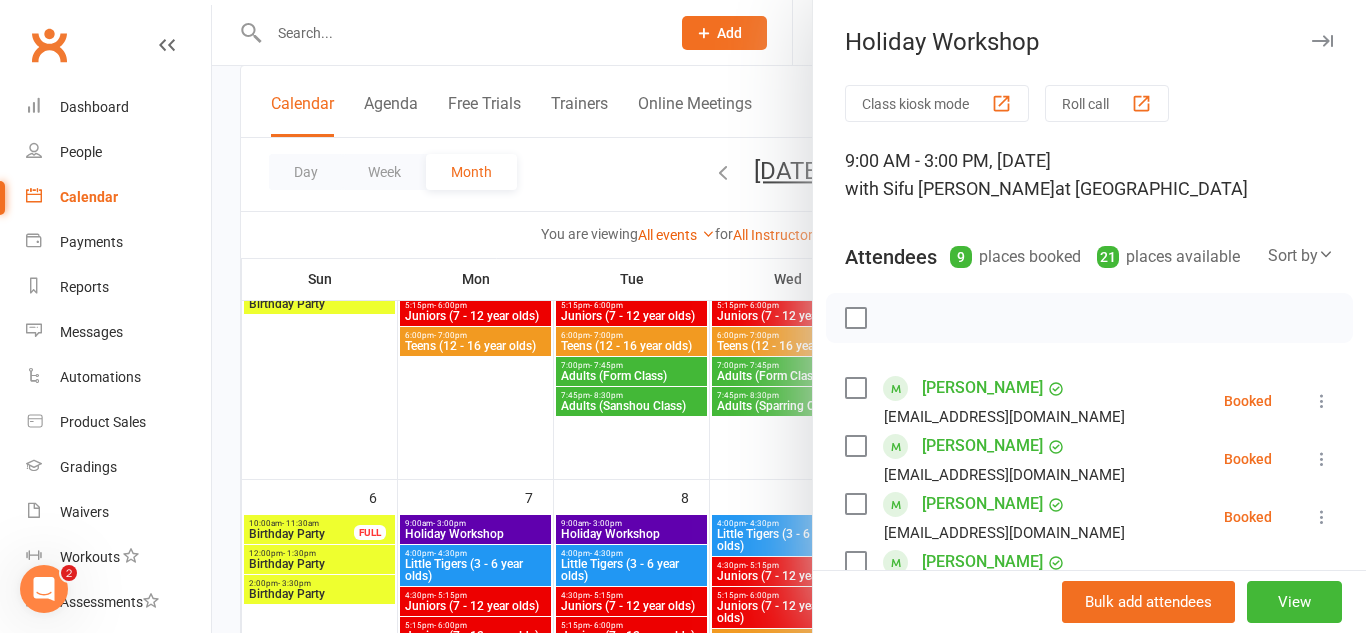 click at bounding box center (789, 316) 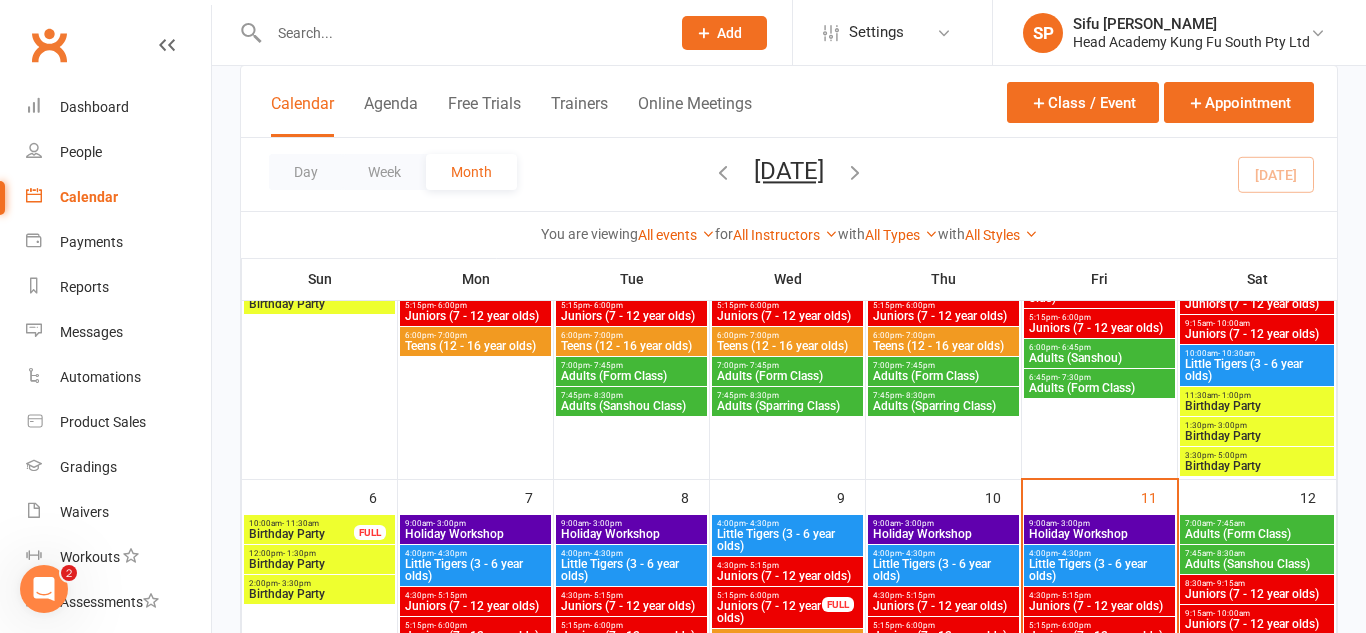 click on "9:00am  - 3:00pm Holiday Workshop" at bounding box center [943, 529] 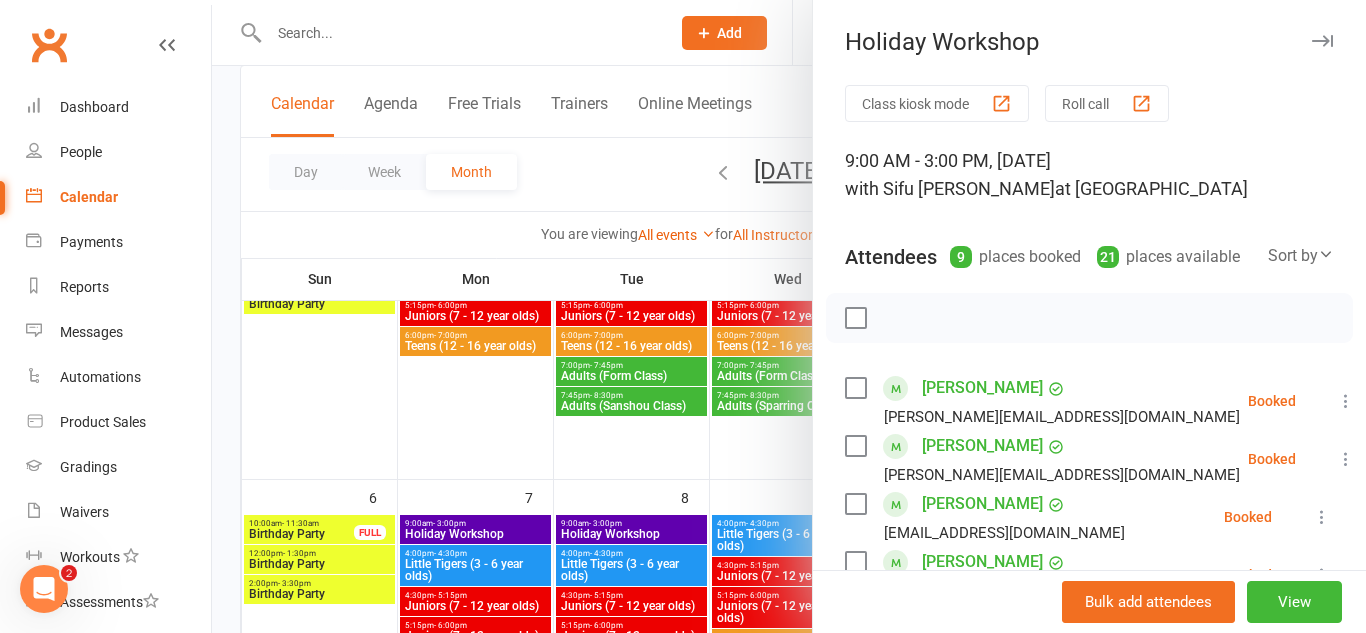 click at bounding box center (789, 316) 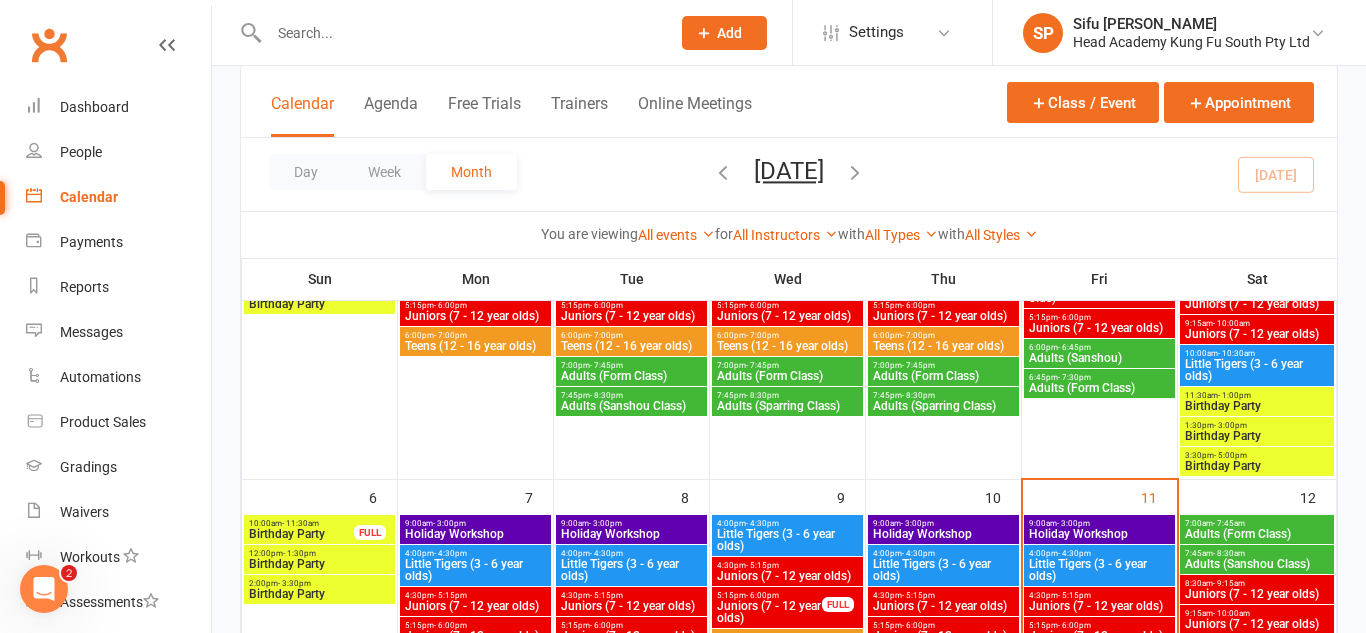 click on "9:00am  - 3:00pm Holiday Workshop" at bounding box center [1099, 529] 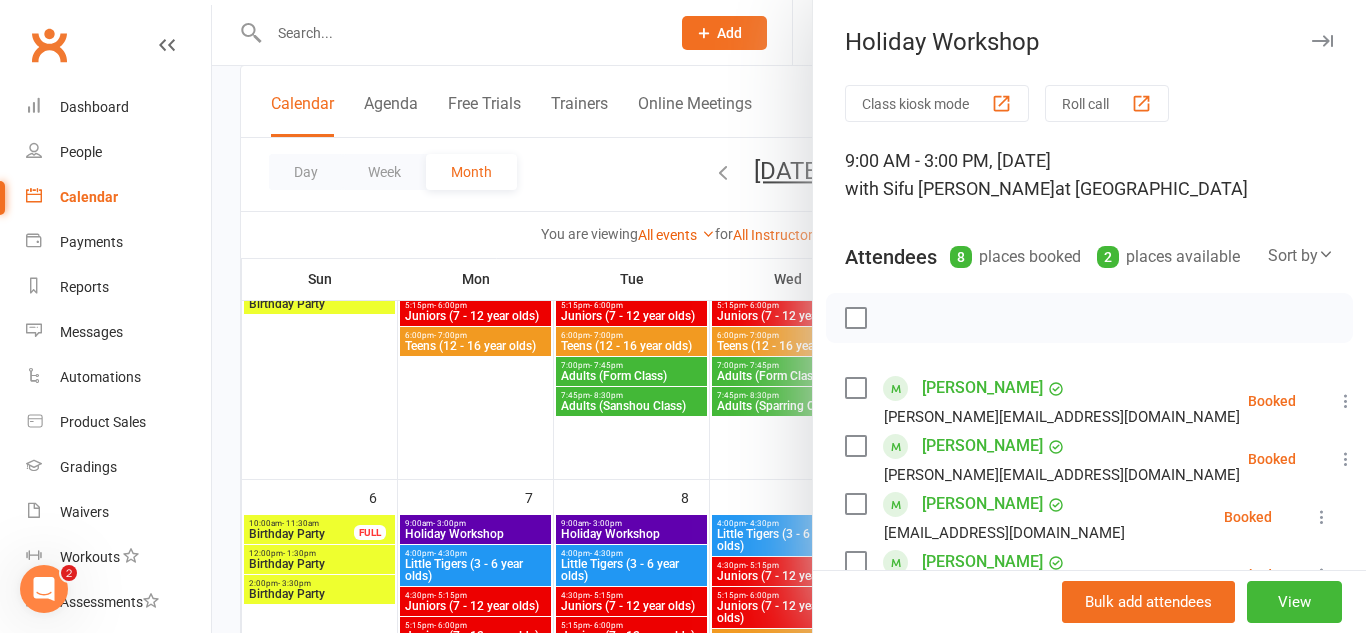 click at bounding box center (789, 316) 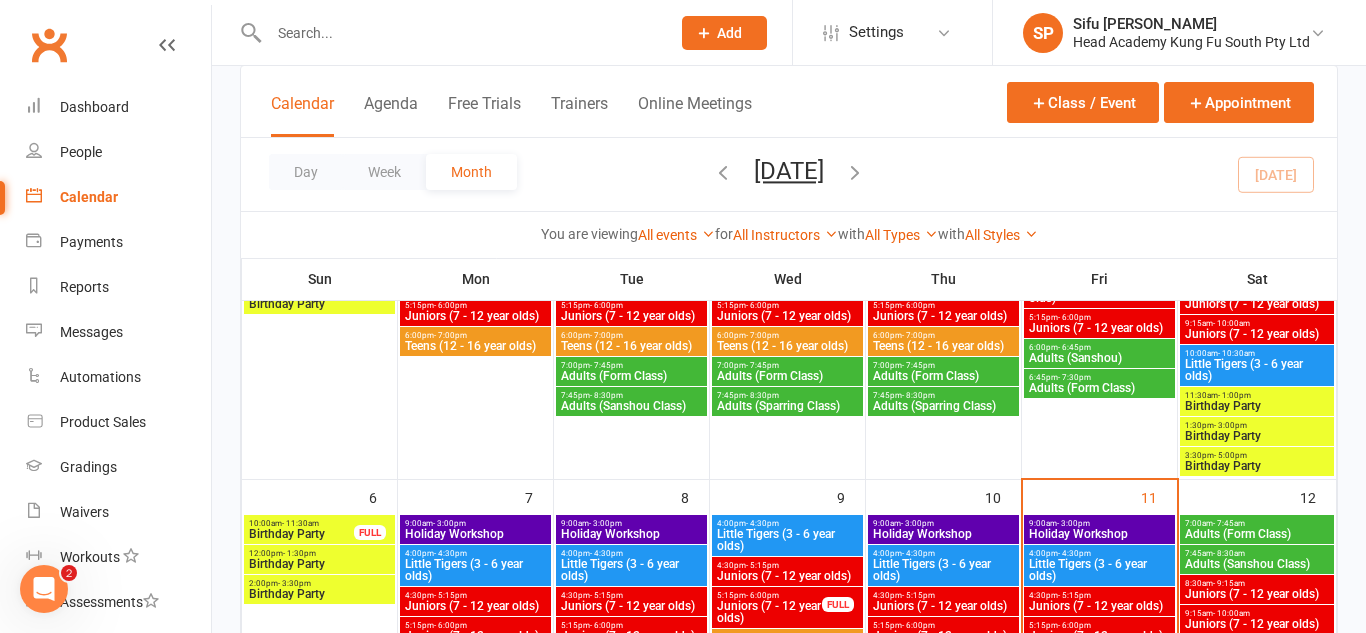 click on "Holiday Workshop" at bounding box center (475, 534) 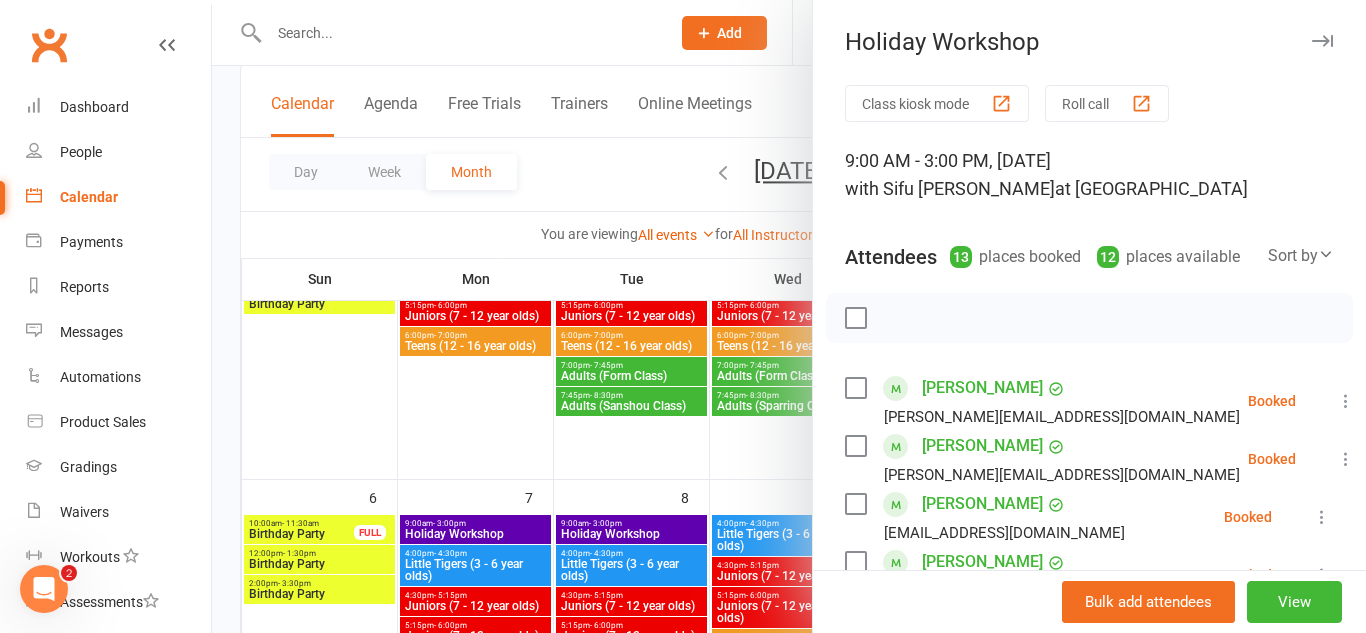 click at bounding box center (789, 316) 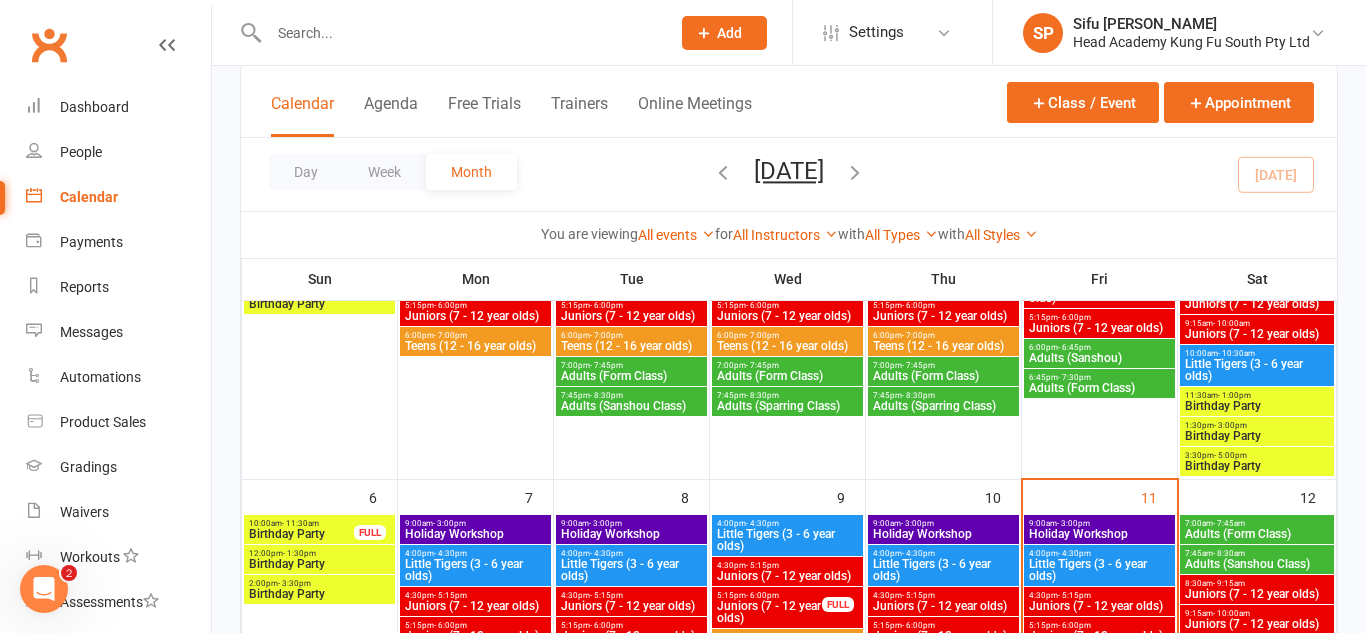 click on "Holiday Workshop" at bounding box center [631, 534] 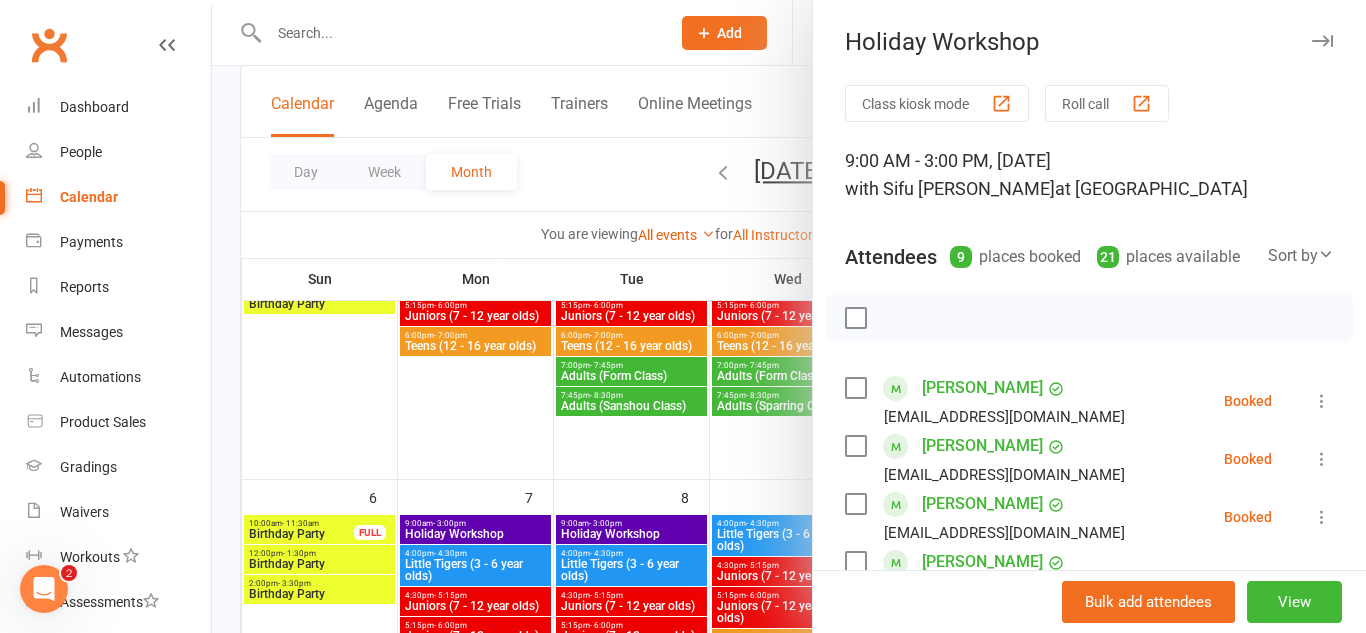 click at bounding box center (789, 316) 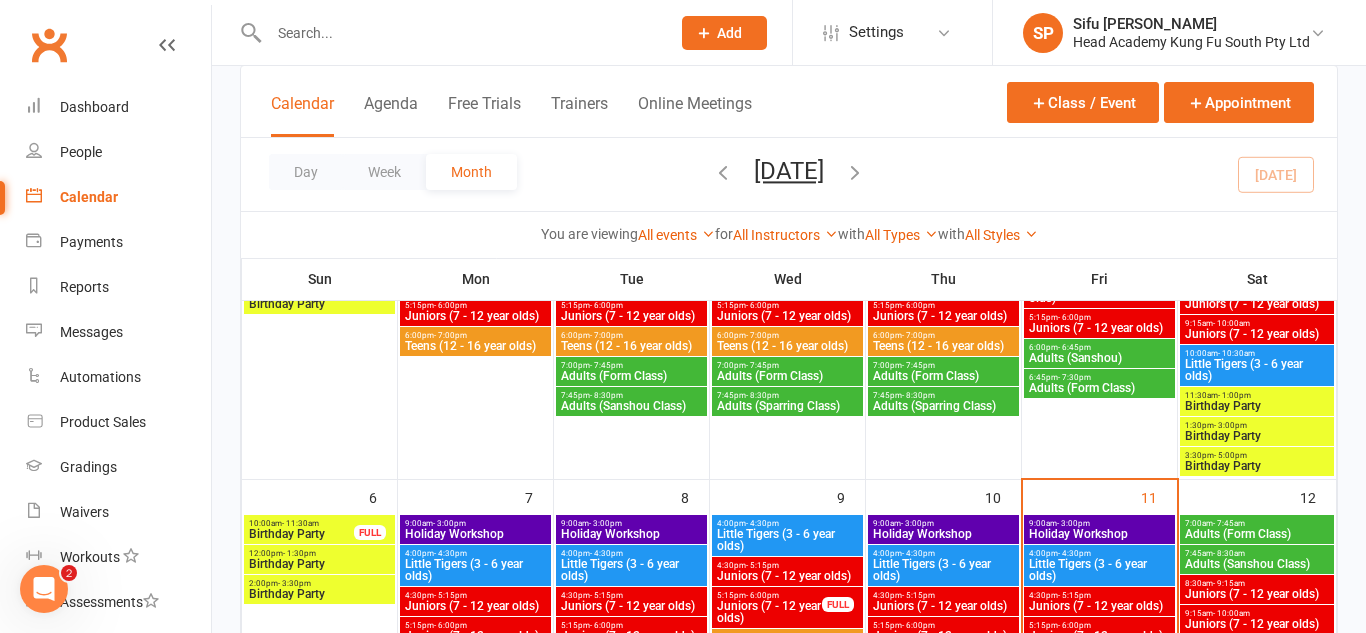click on "9:00am  - 3:00pm" at bounding box center [943, 523] 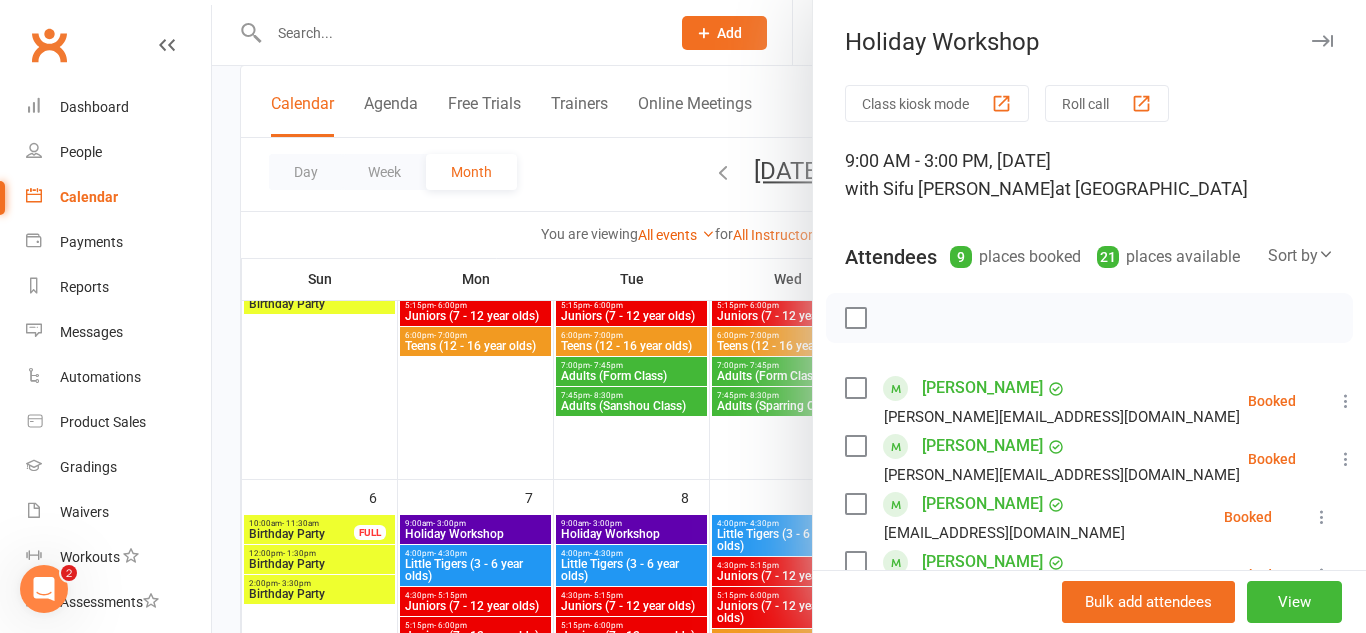 click at bounding box center (789, 316) 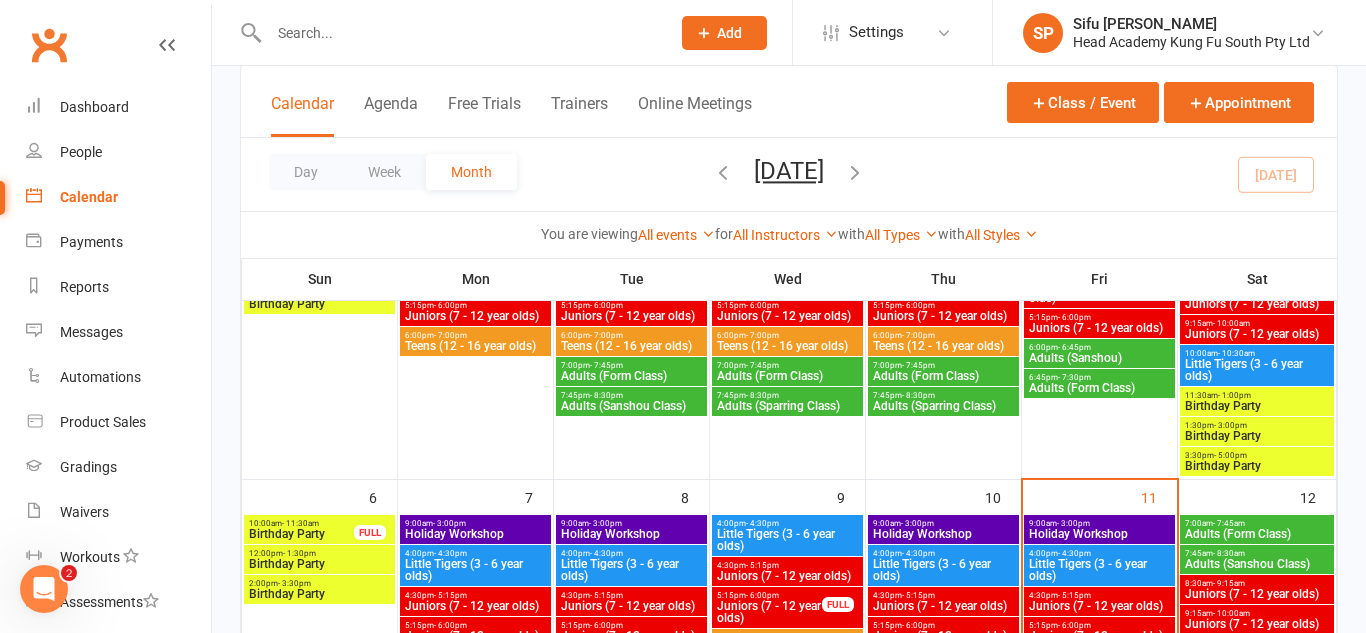 click on "9:00am  - 3:00pm Holiday Workshop" at bounding box center [1099, 529] 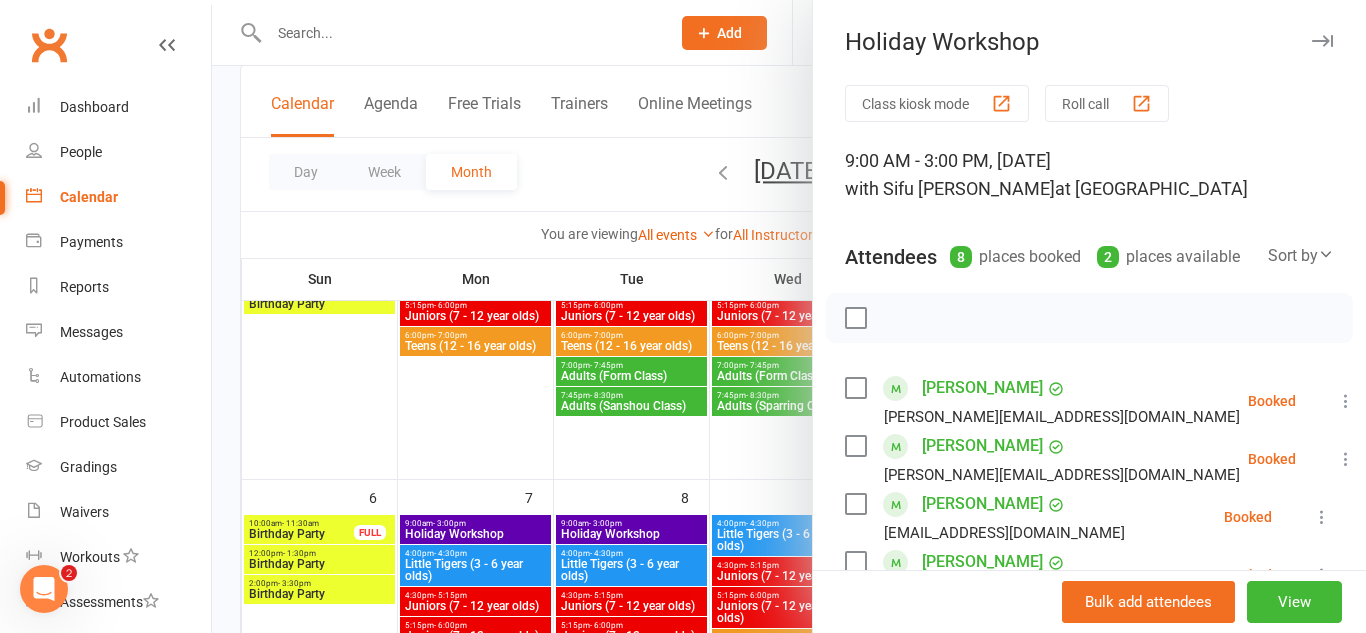 click at bounding box center (789, 316) 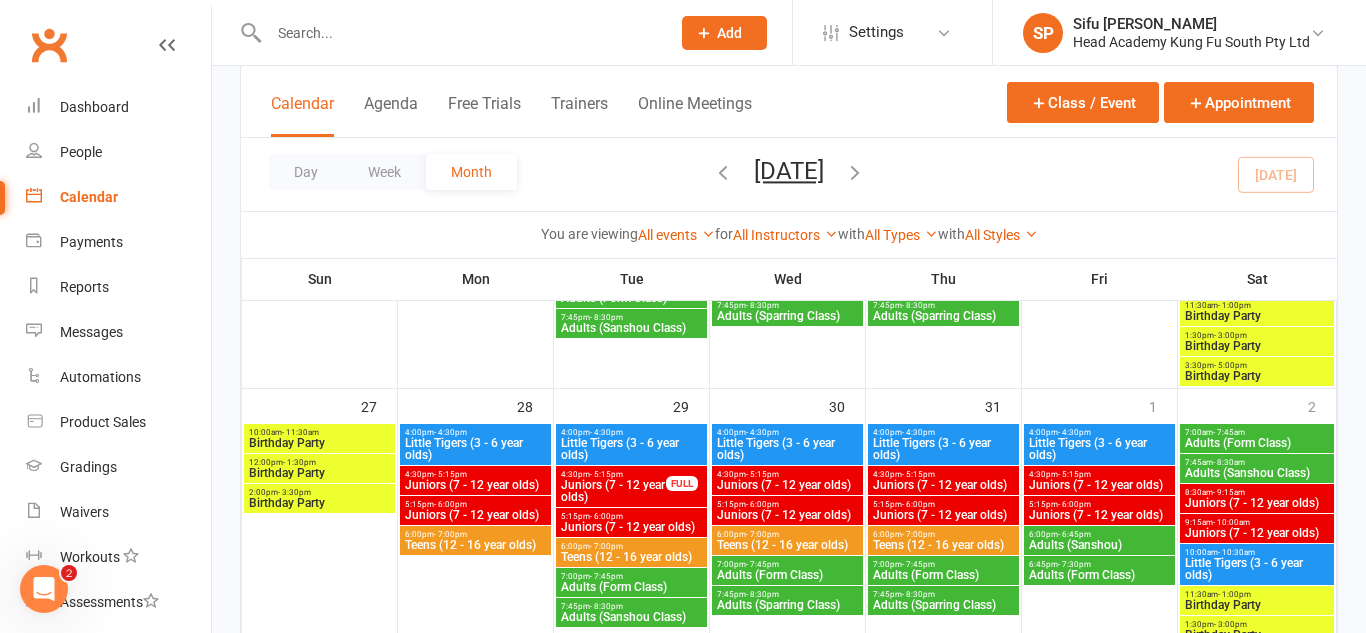 scroll, scrollTop: 1196, scrollLeft: 0, axis: vertical 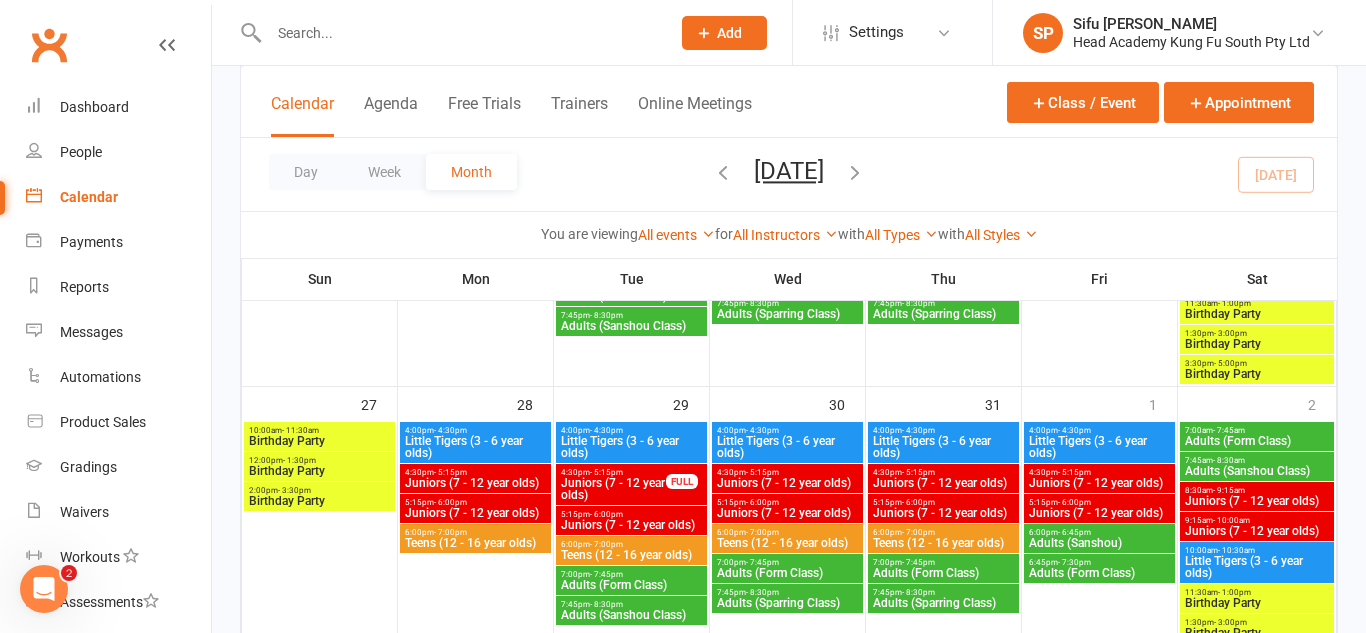 click on "4:30pm  - 5:15pm Juniors (7 - 12 year olds) FULL" at bounding box center [631, 484] 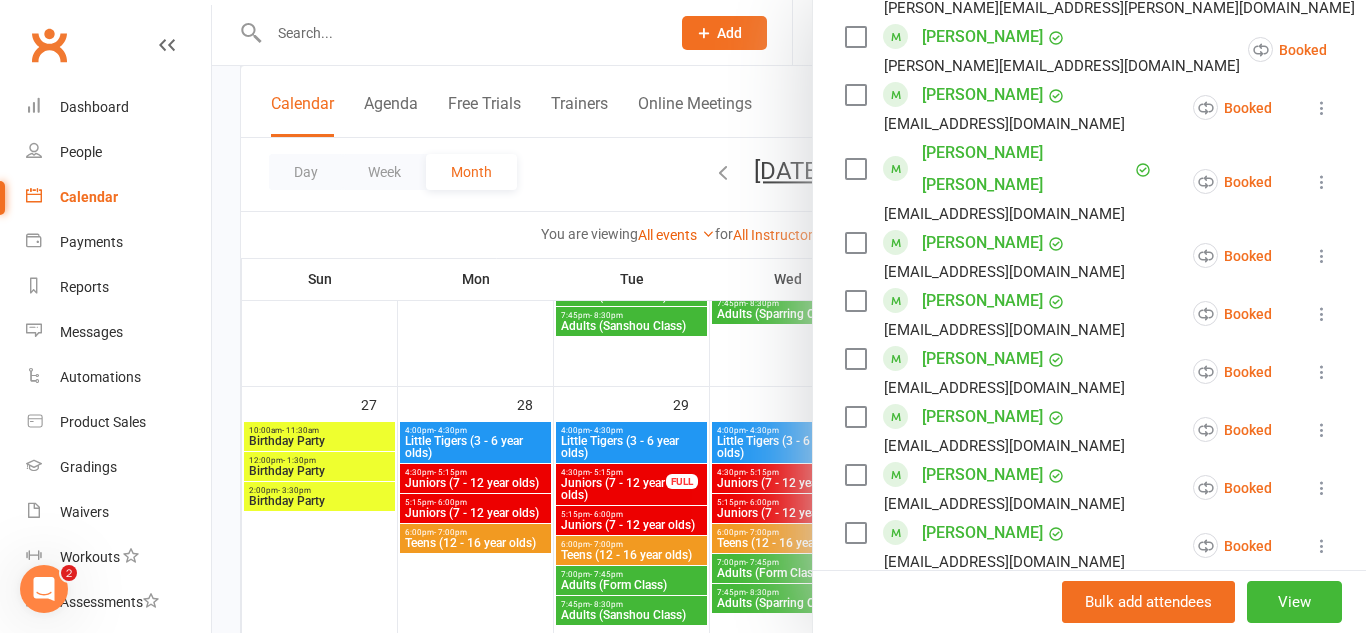 scroll, scrollTop: 1488, scrollLeft: 0, axis: vertical 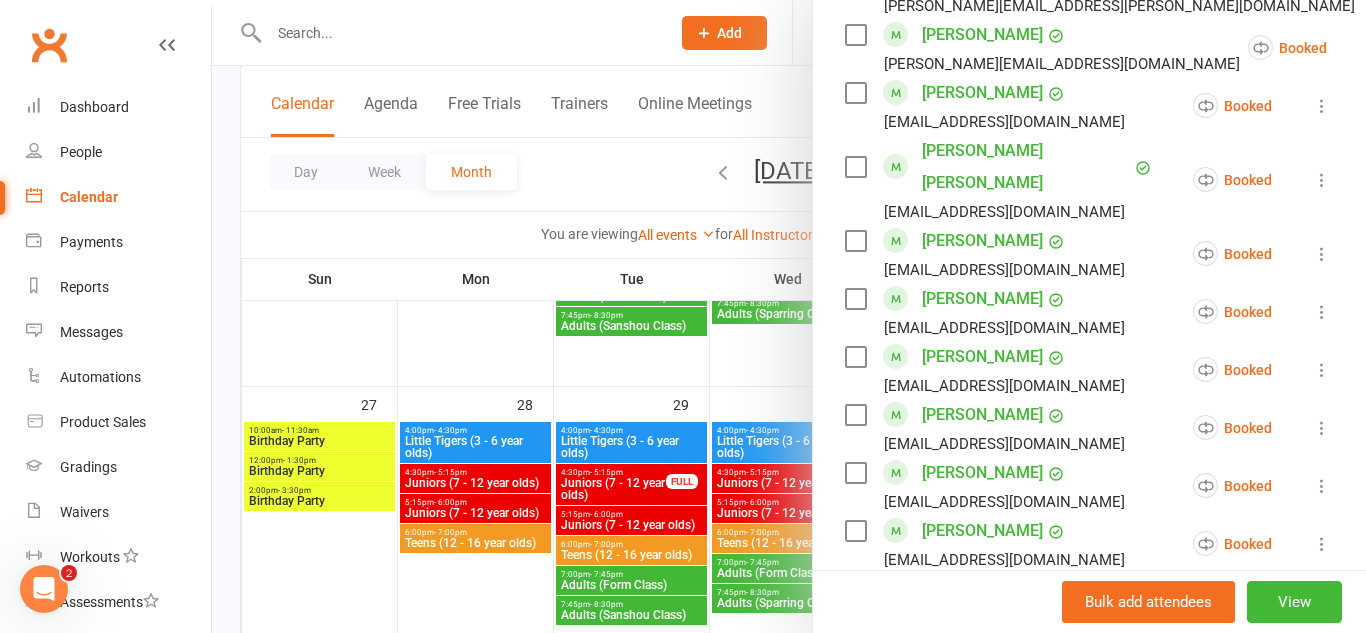 click at bounding box center [1322, 312] 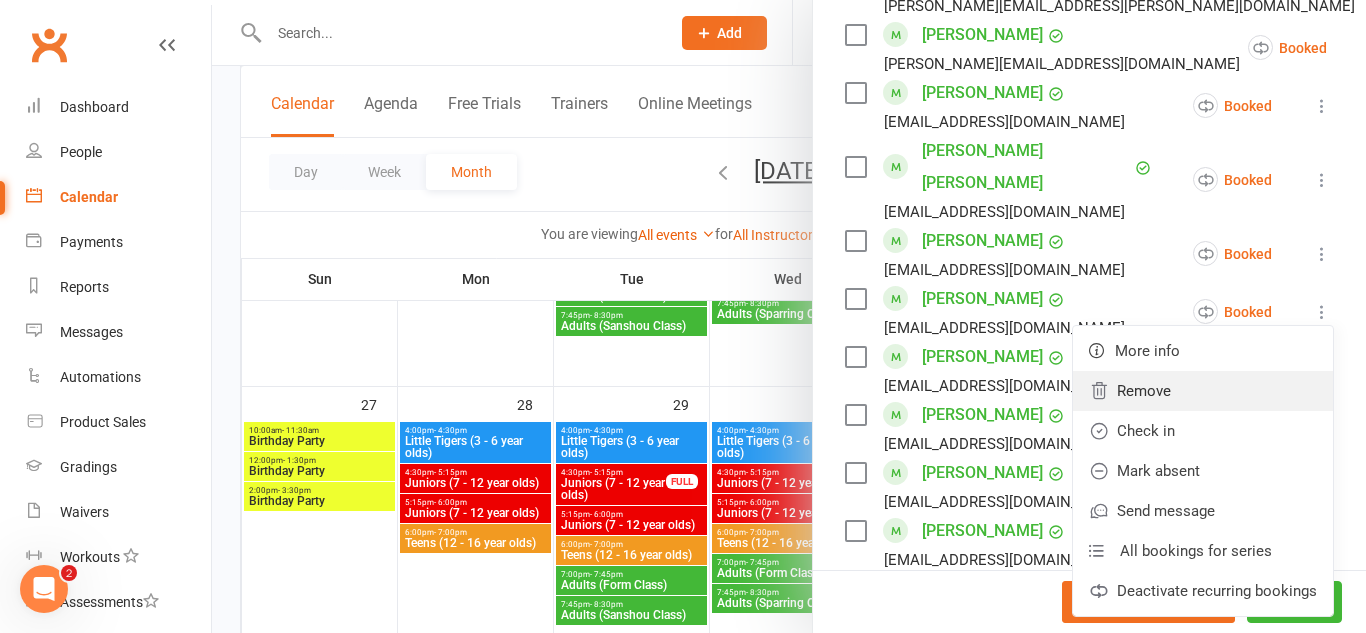 click on "Remove" at bounding box center (1203, 391) 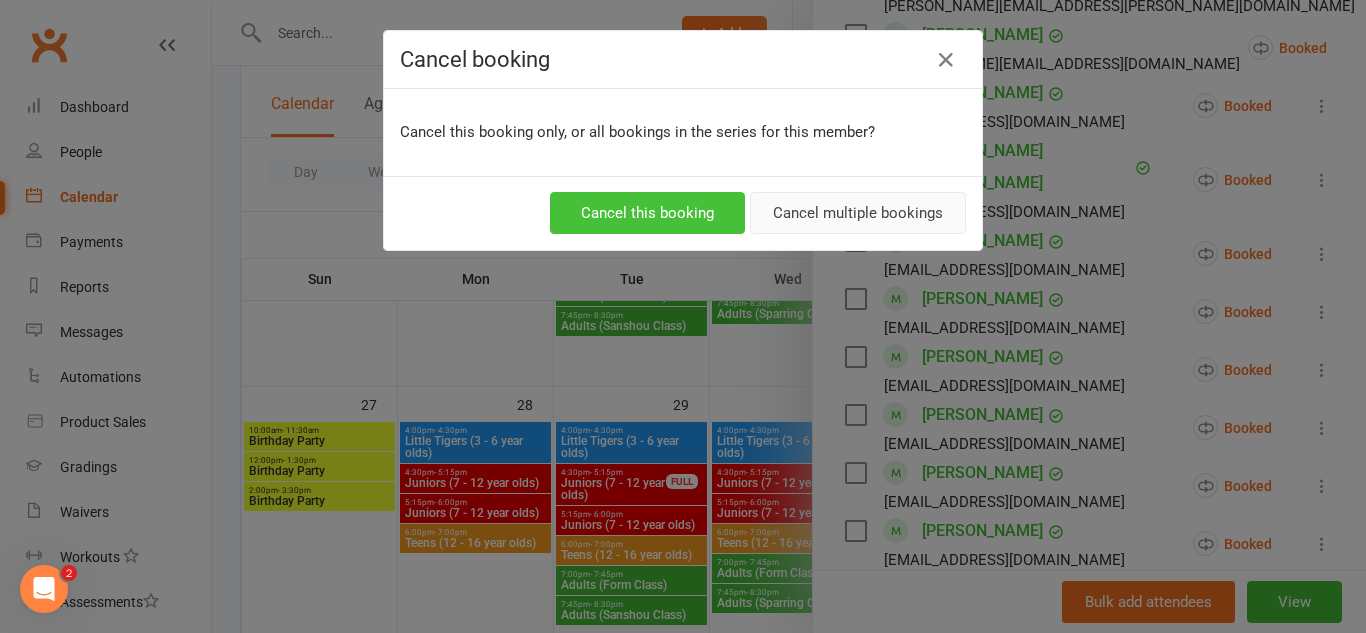 drag, startPoint x: 803, startPoint y: 212, endPoint x: 711, endPoint y: 207, distance: 92.13577 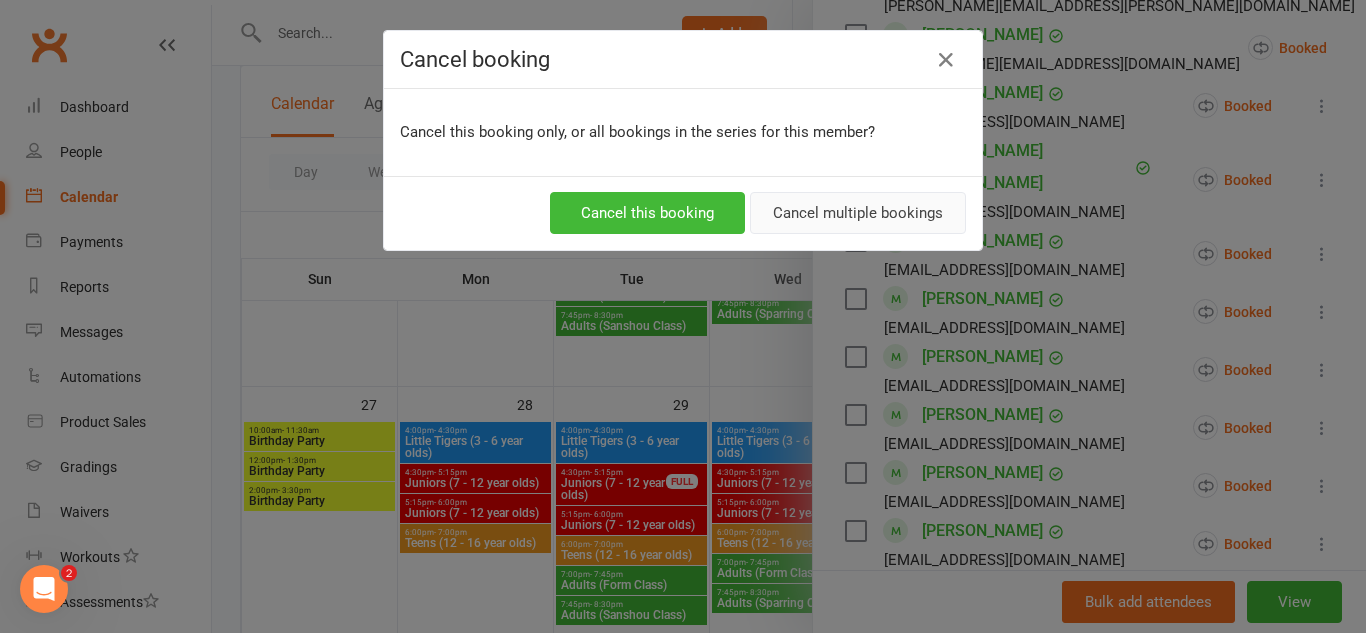 click on "Cancel multiple bookings" at bounding box center (858, 213) 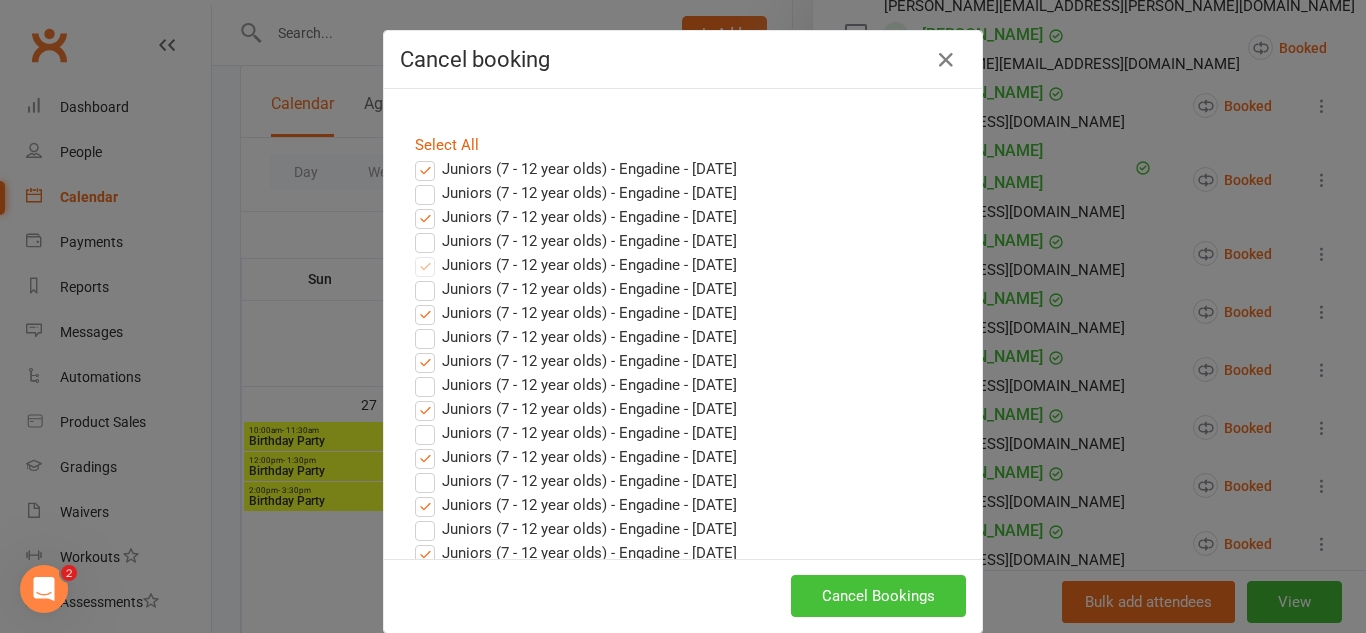 click on "Cancel Bookings" at bounding box center (878, 596) 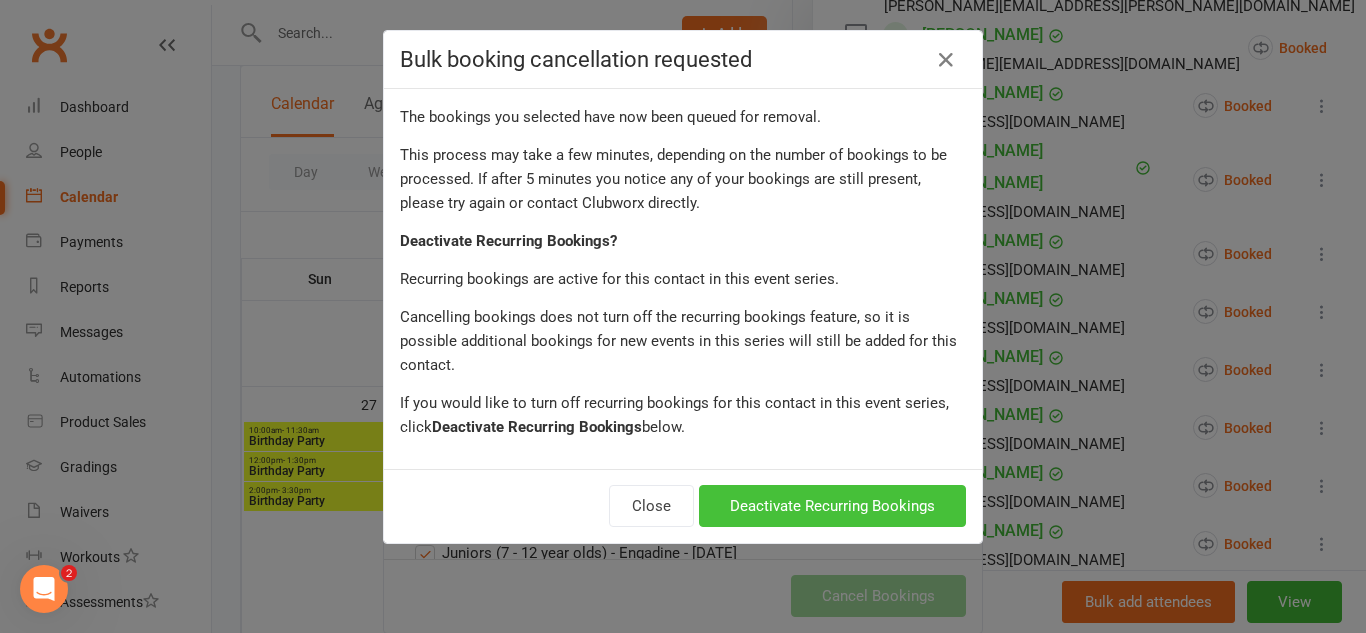 click on "Deactivate Recurring Bookings" at bounding box center (832, 506) 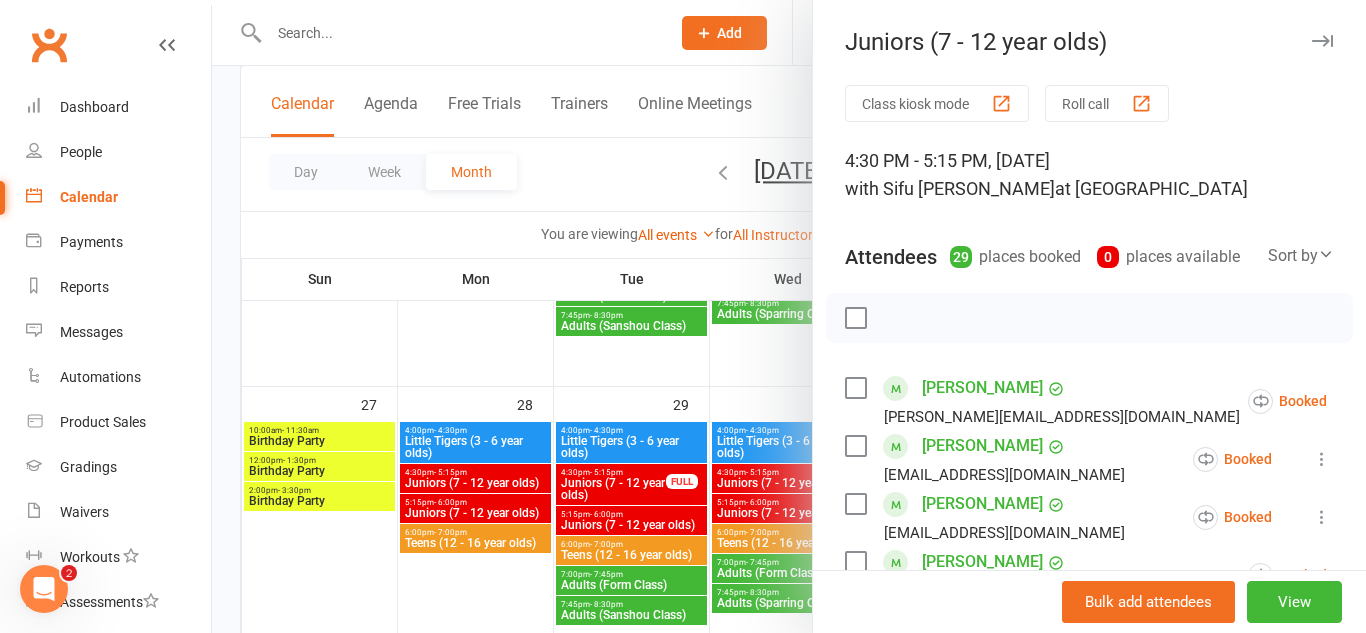scroll, scrollTop: 1844, scrollLeft: 0, axis: vertical 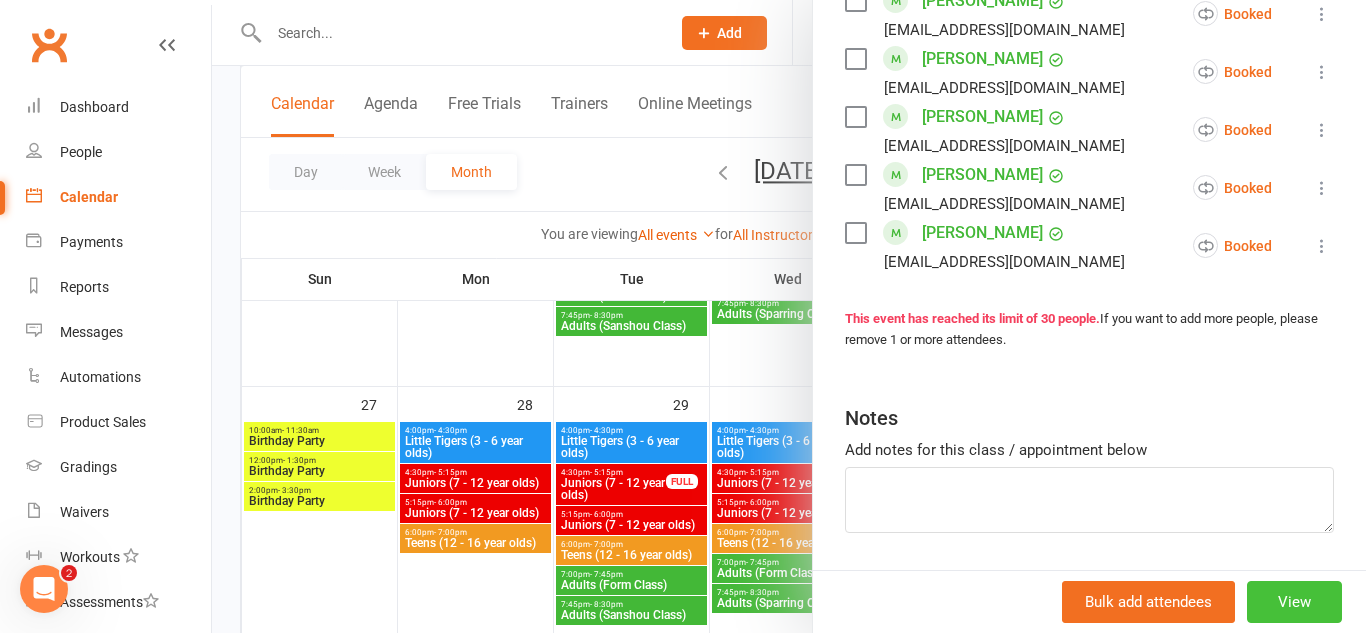 click on "View" at bounding box center (1294, 602) 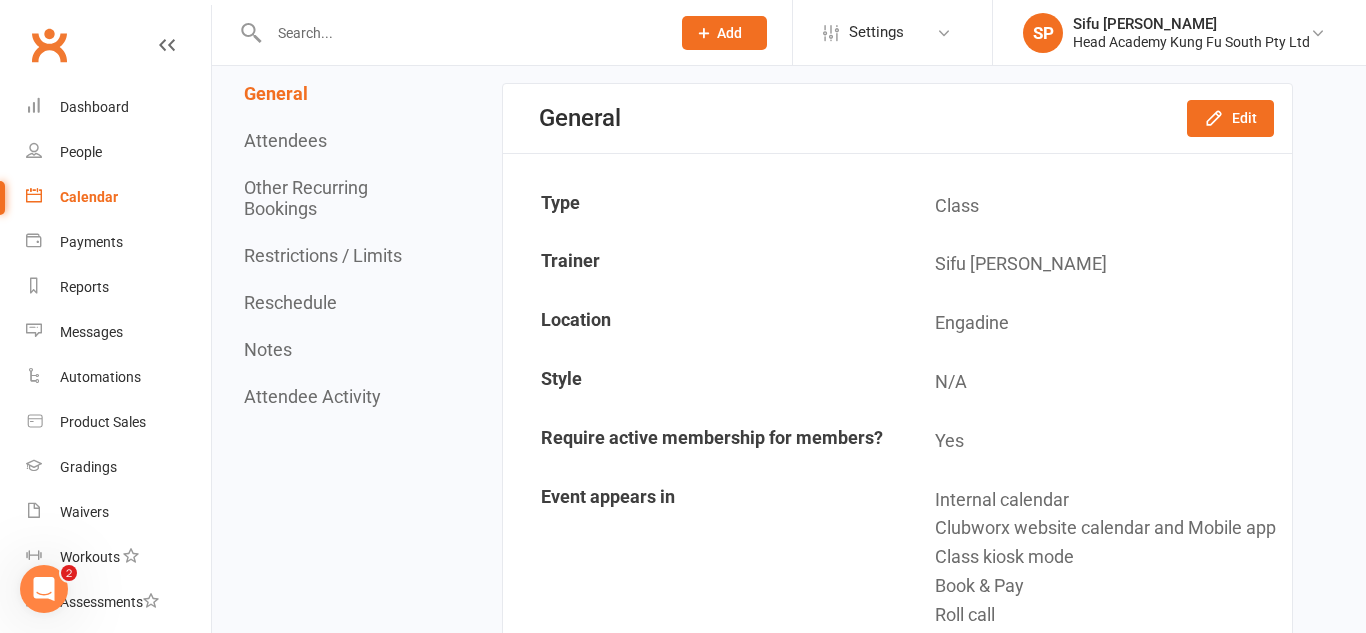 scroll, scrollTop: 181, scrollLeft: 0, axis: vertical 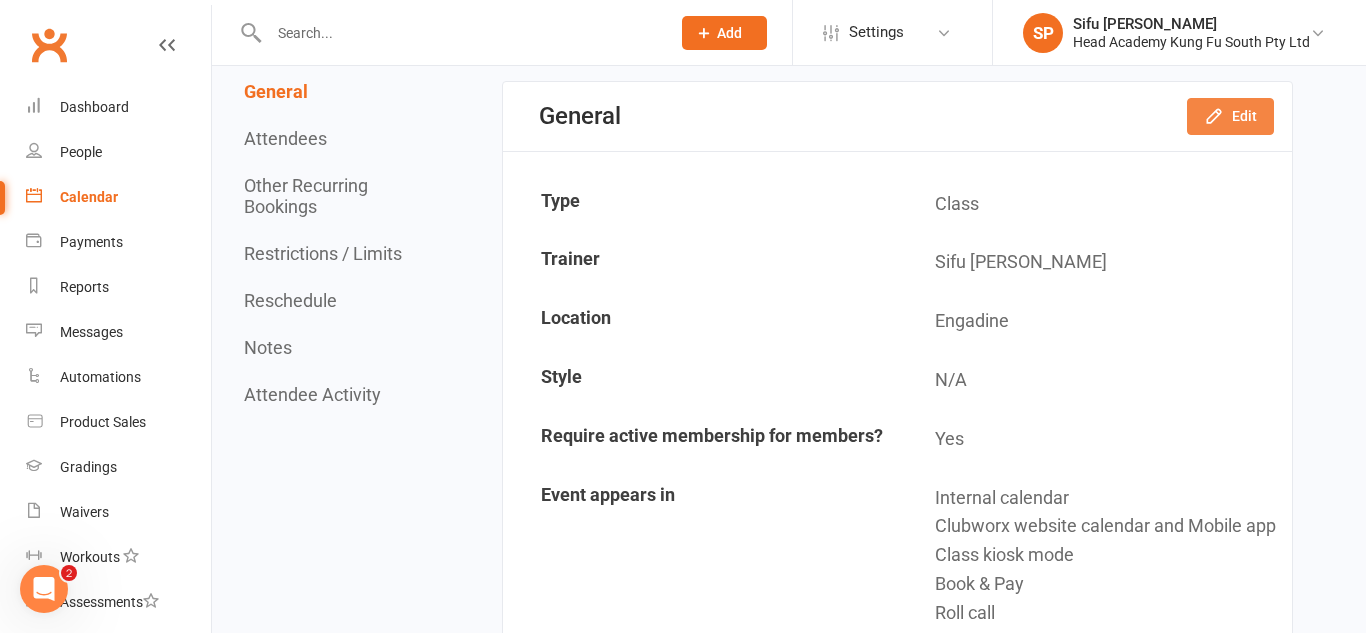click 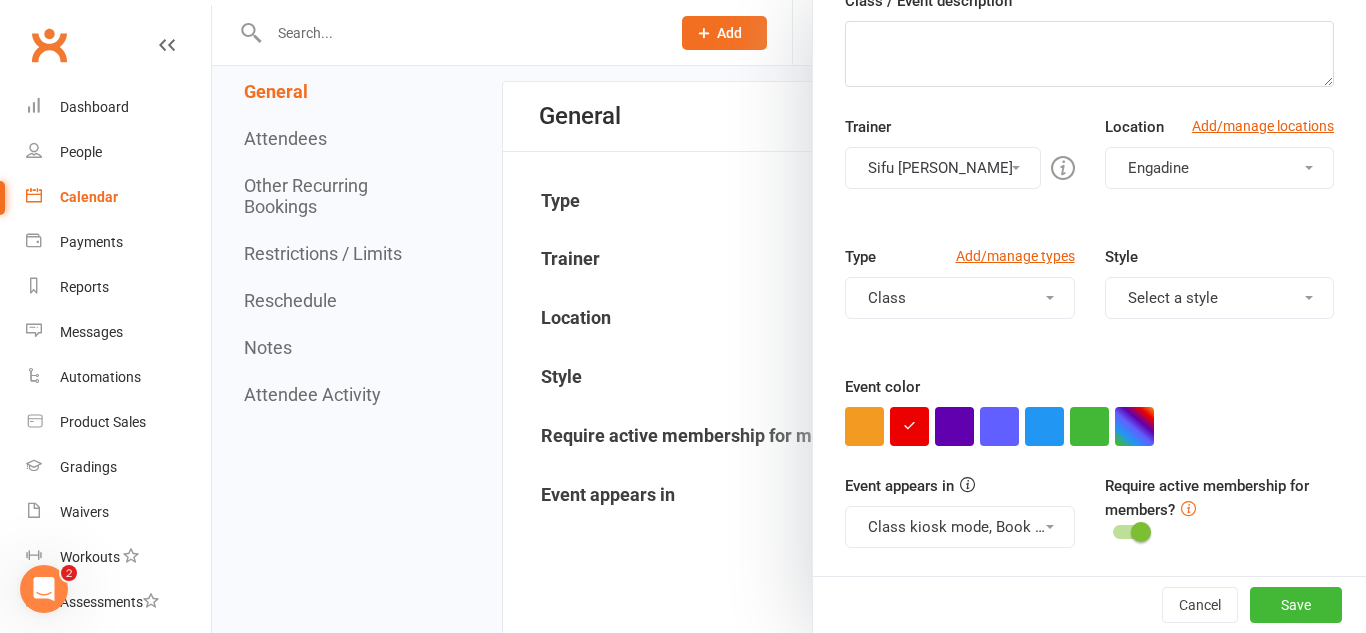 scroll, scrollTop: 0, scrollLeft: 0, axis: both 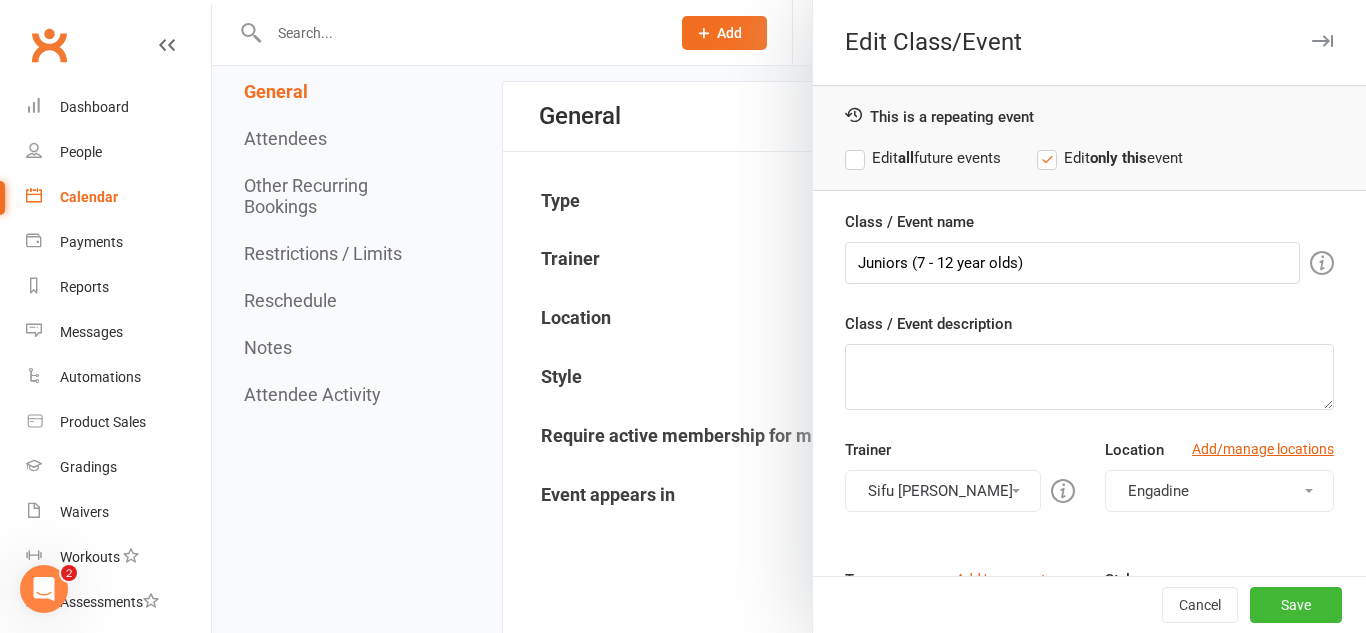 click at bounding box center (1322, 41) 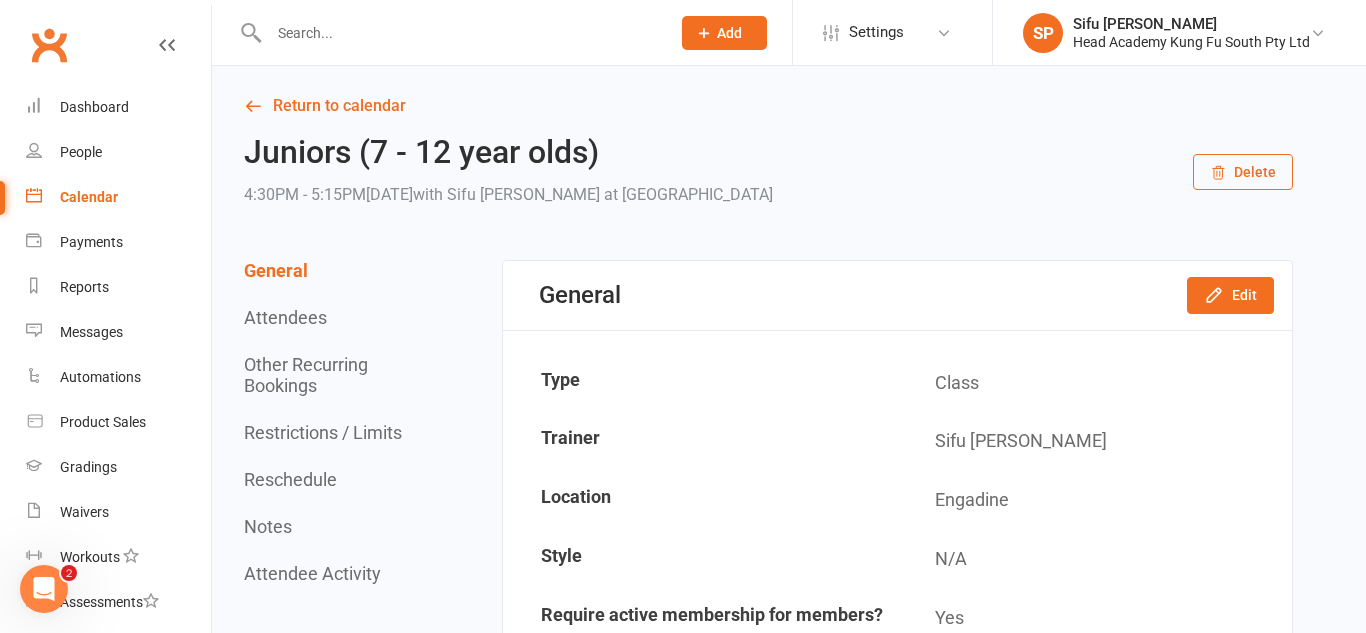 scroll, scrollTop: 0, scrollLeft: 0, axis: both 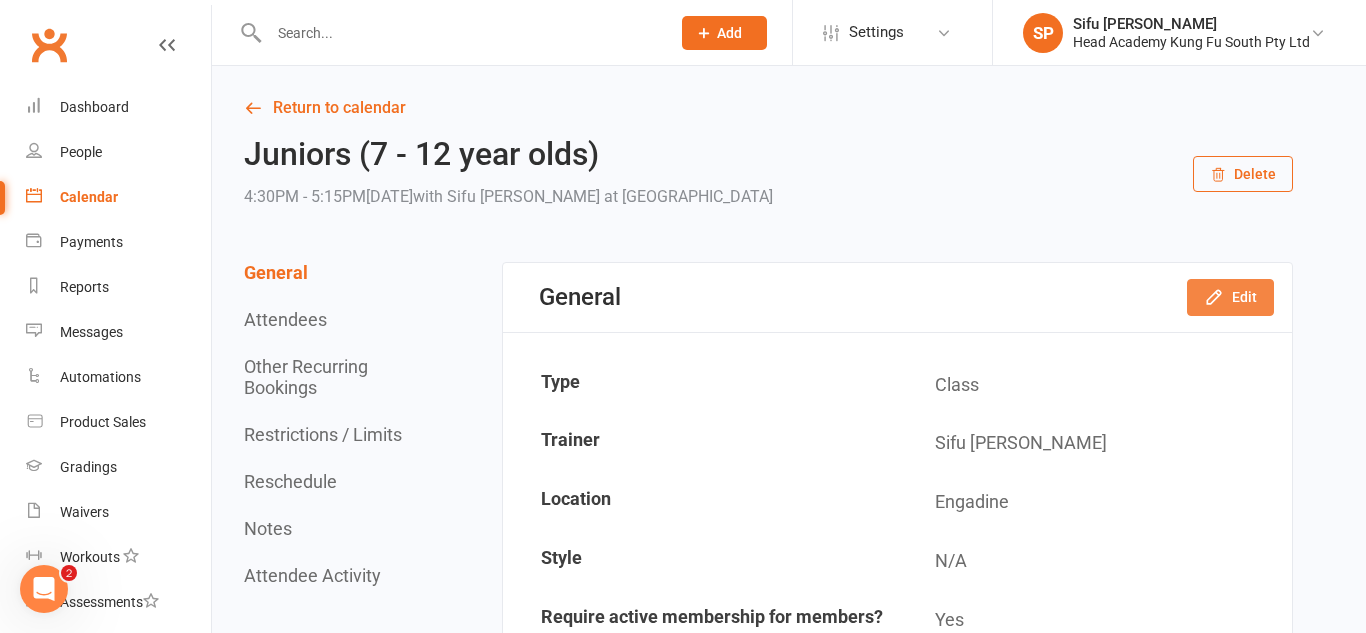 click on "Edit" at bounding box center [1230, 297] 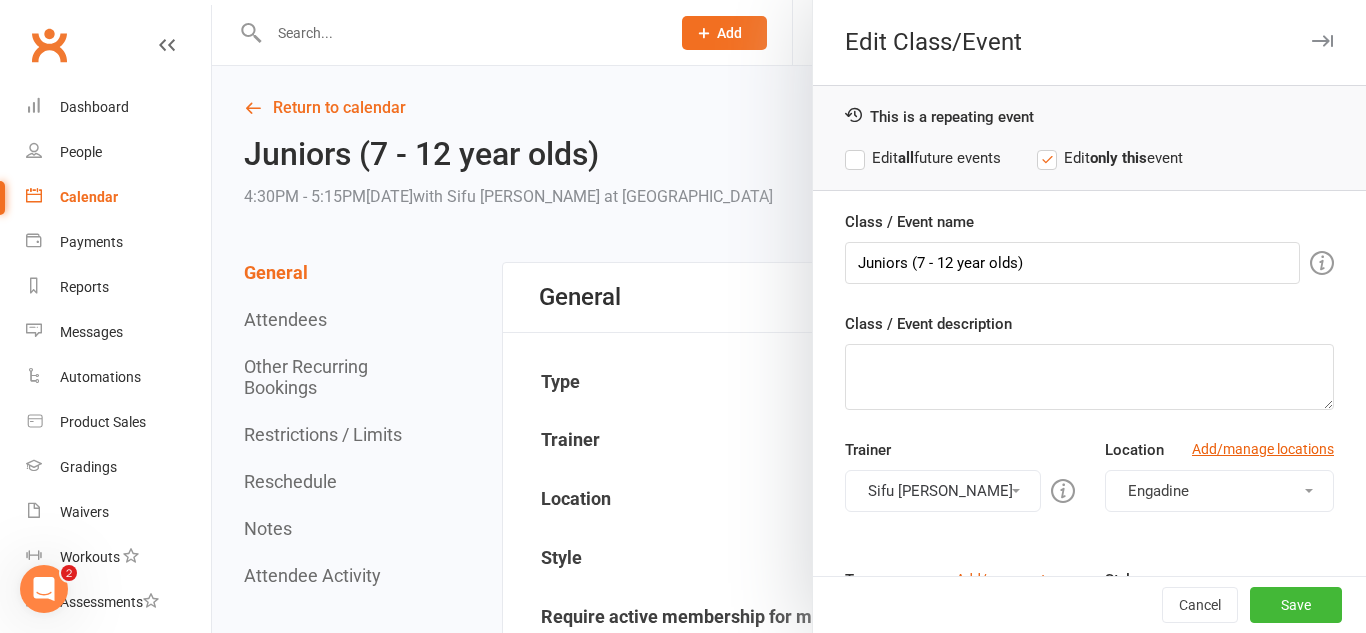 click on "Edit  all  future events" at bounding box center [923, 158] 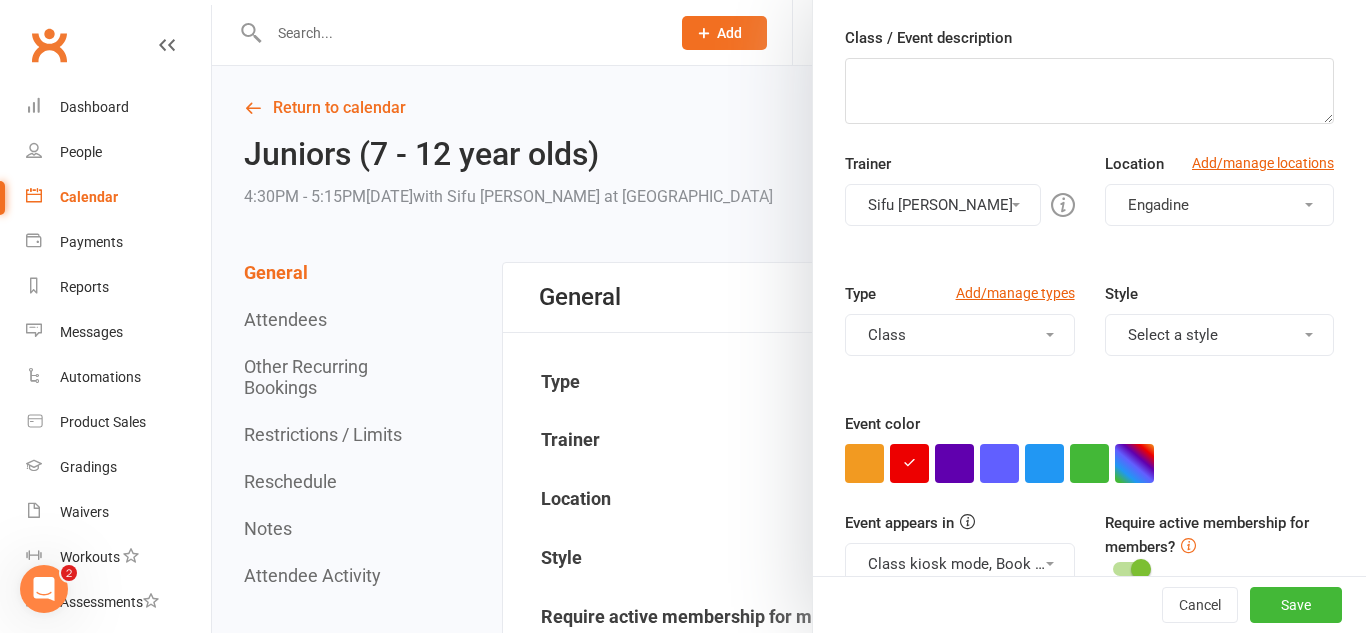scroll, scrollTop: 323, scrollLeft: 0, axis: vertical 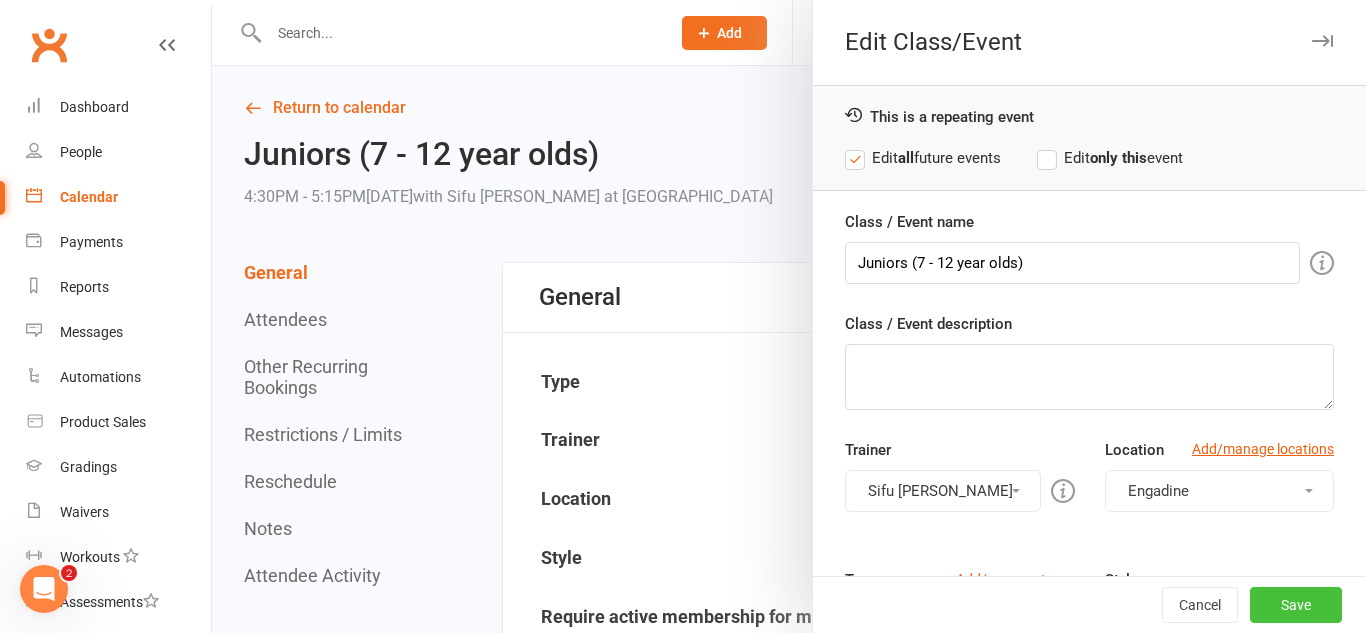 click on "Save" at bounding box center (1296, 605) 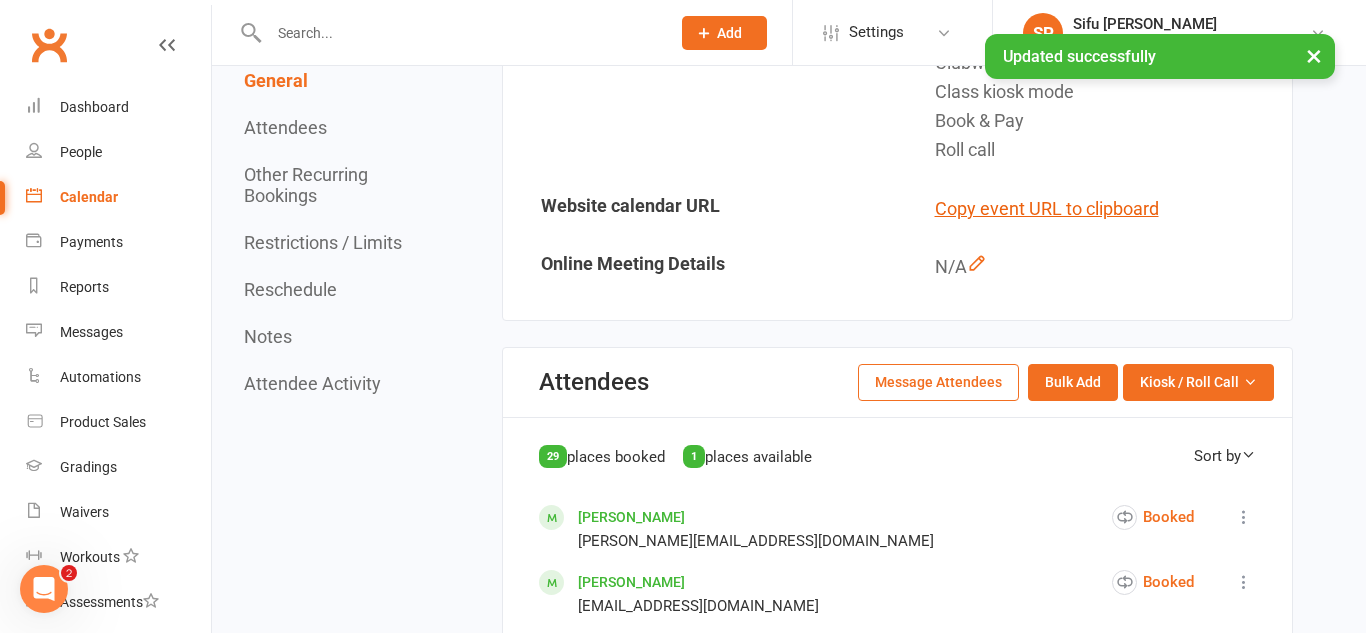 scroll, scrollTop: 649, scrollLeft: 0, axis: vertical 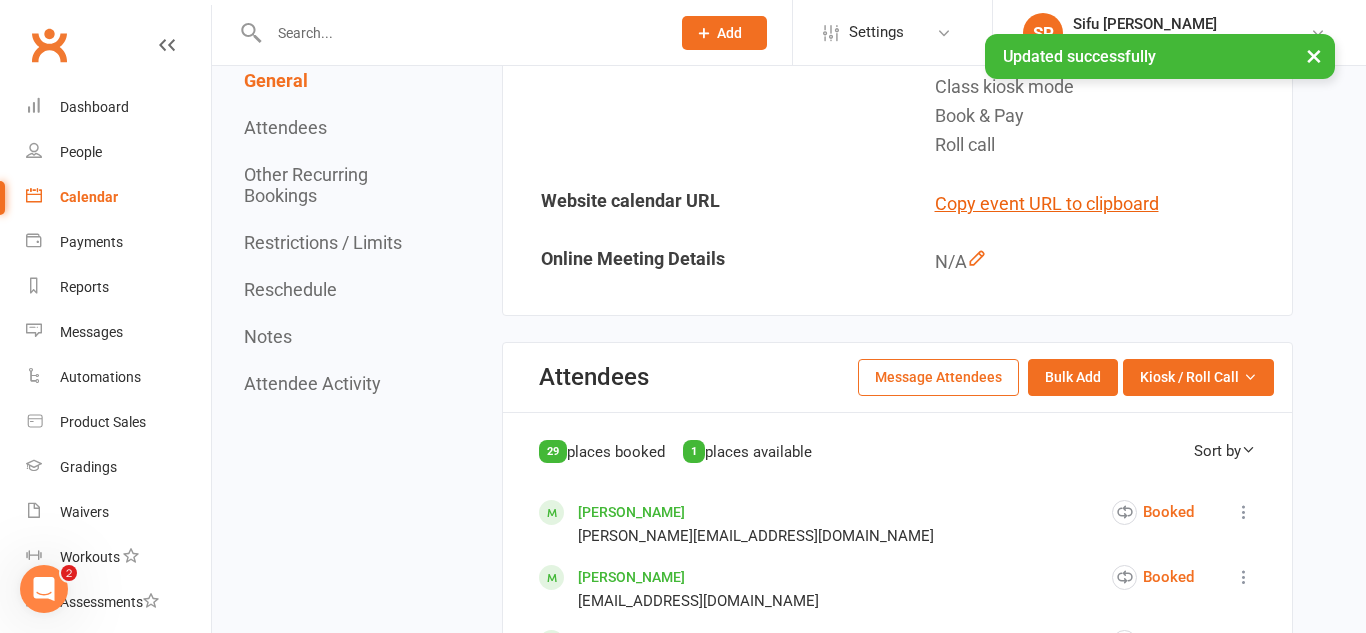 click on "Sort by" at bounding box center (1225, 451) 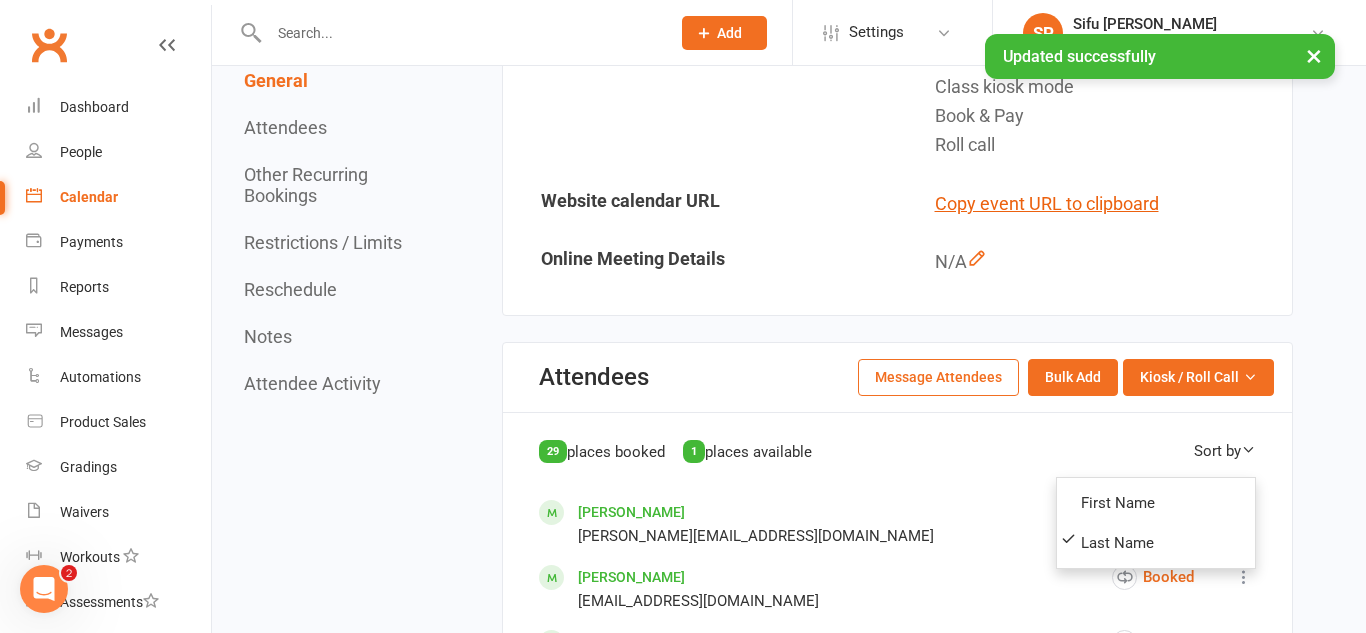 click on "Sort by" at bounding box center (1225, 451) 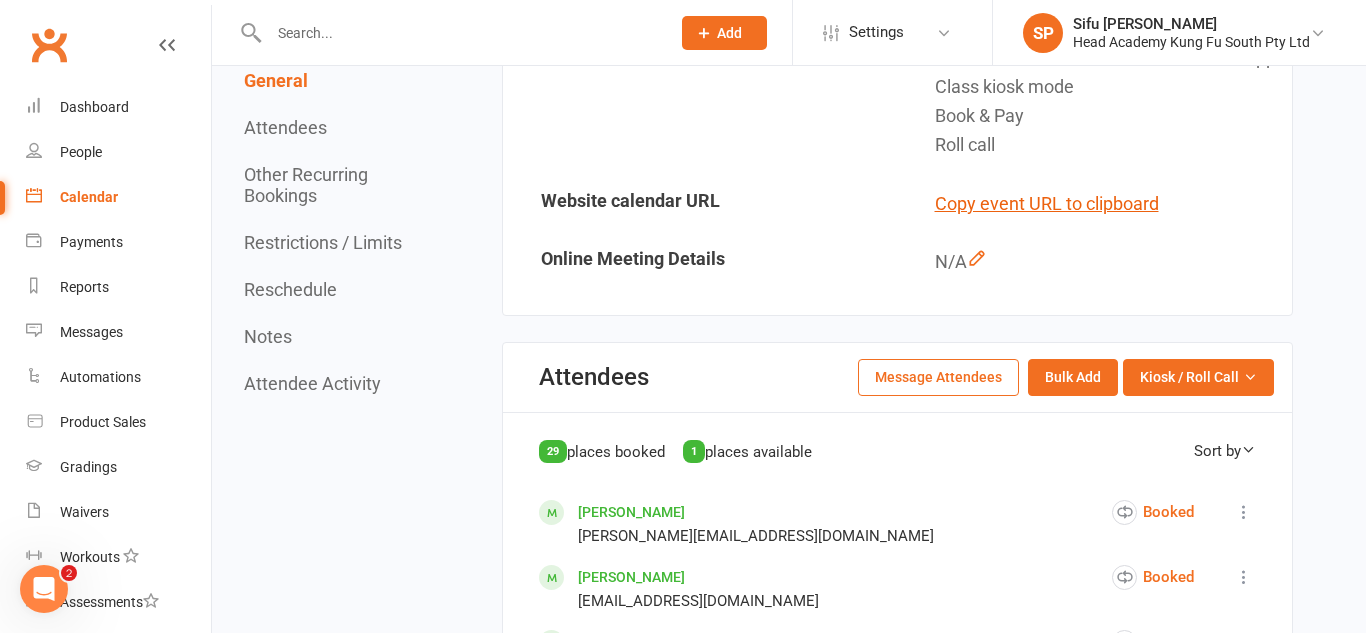 click on "places booked" at bounding box center (616, 452) 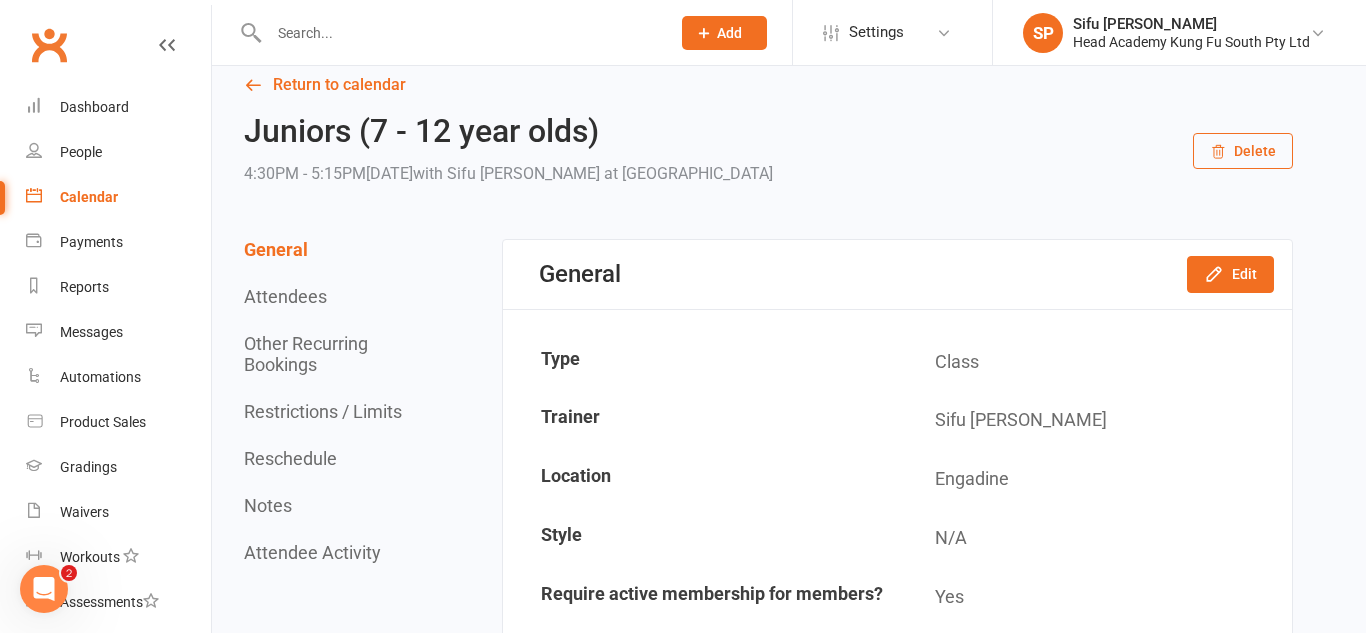 scroll, scrollTop: 24, scrollLeft: 0, axis: vertical 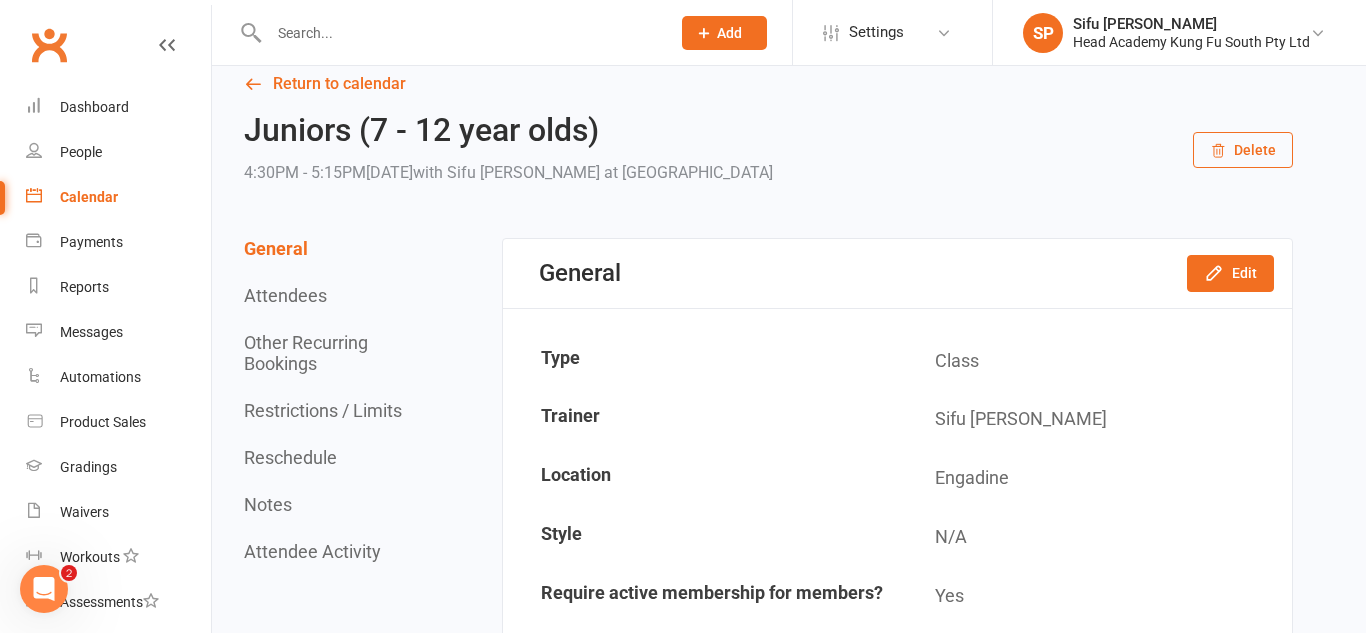 click on "Restrictions / Limits" at bounding box center (323, 410) 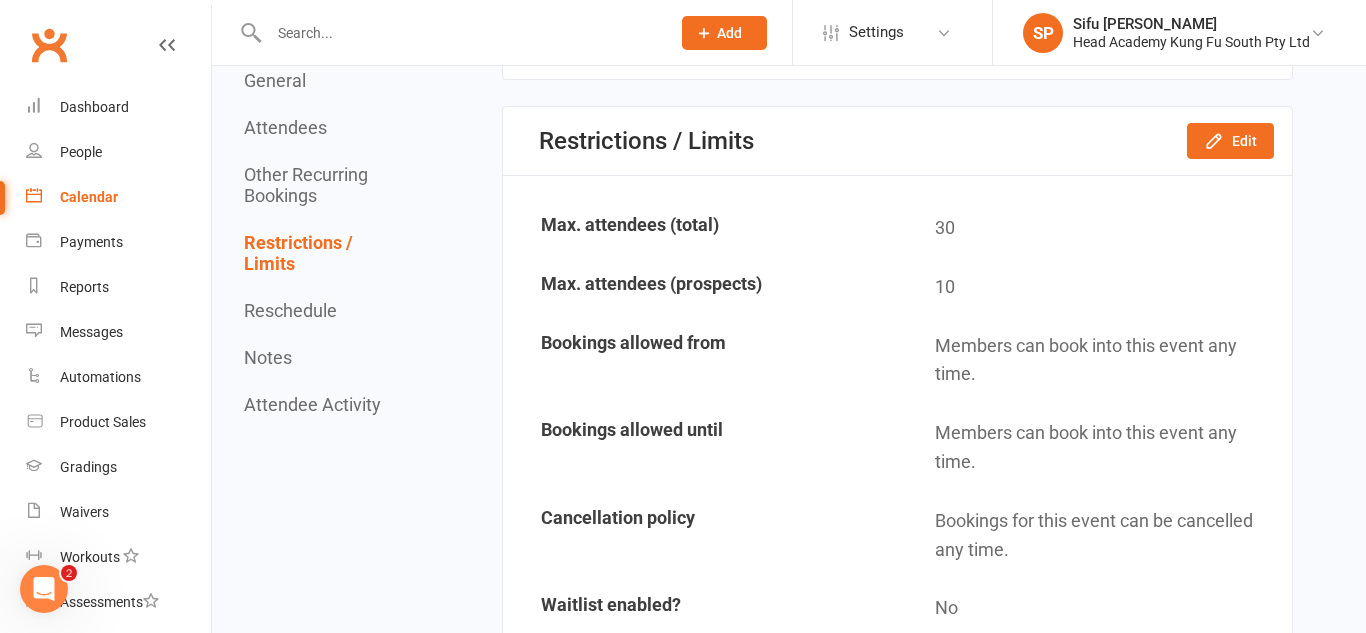 scroll, scrollTop: 3419, scrollLeft: 0, axis: vertical 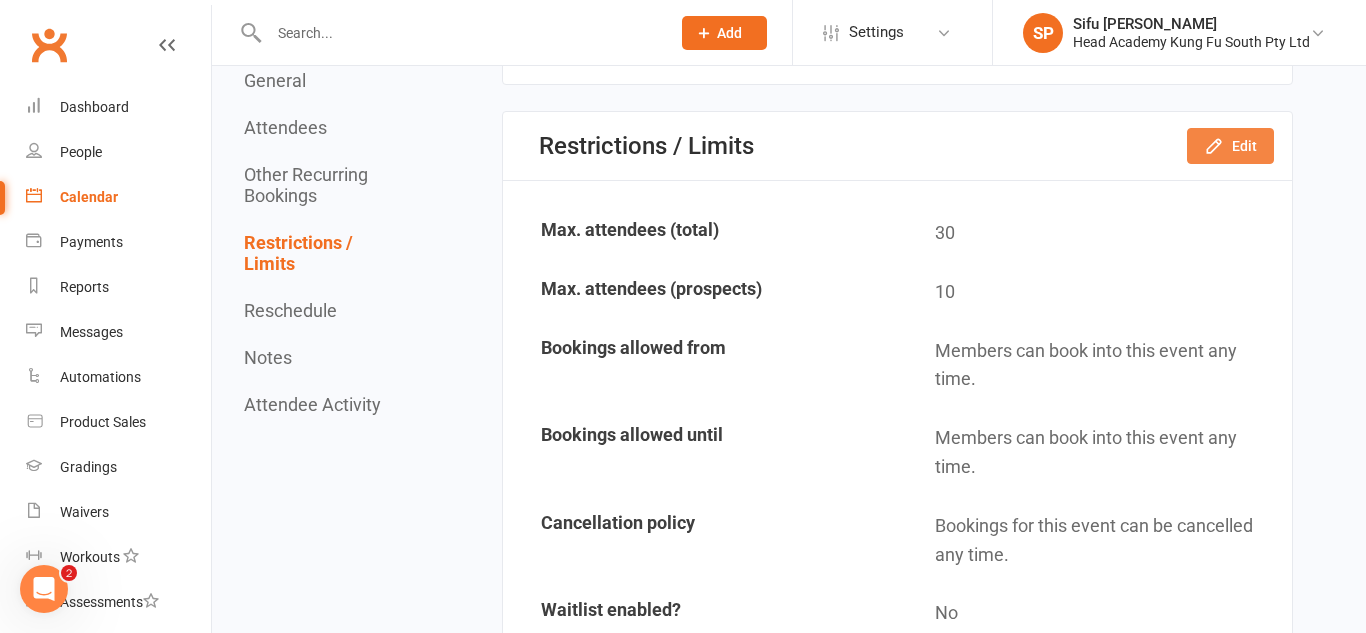 click 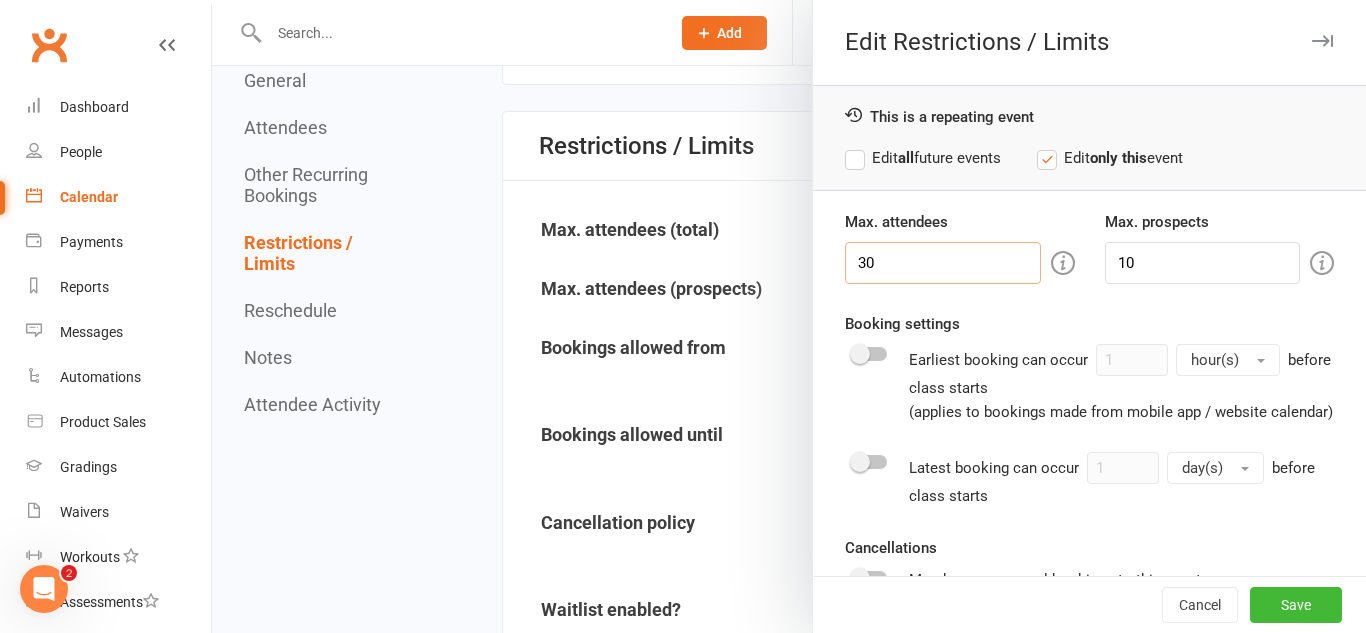 click on "30" at bounding box center [942, 263] 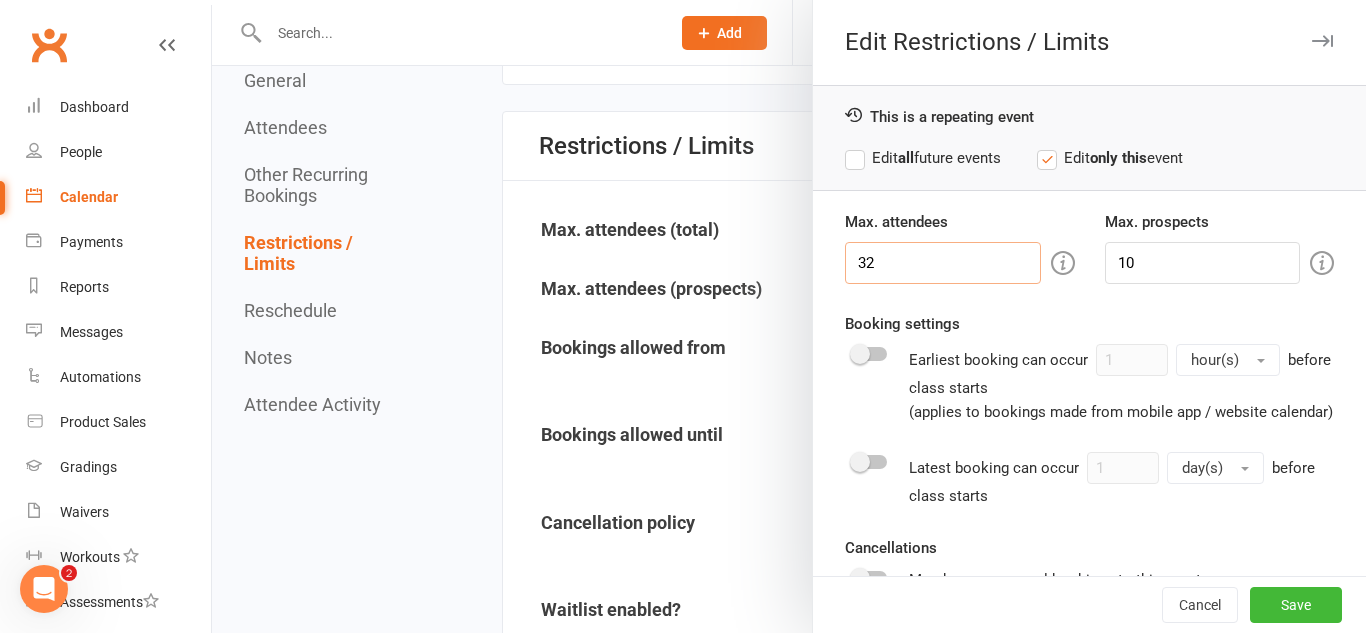 type on "32" 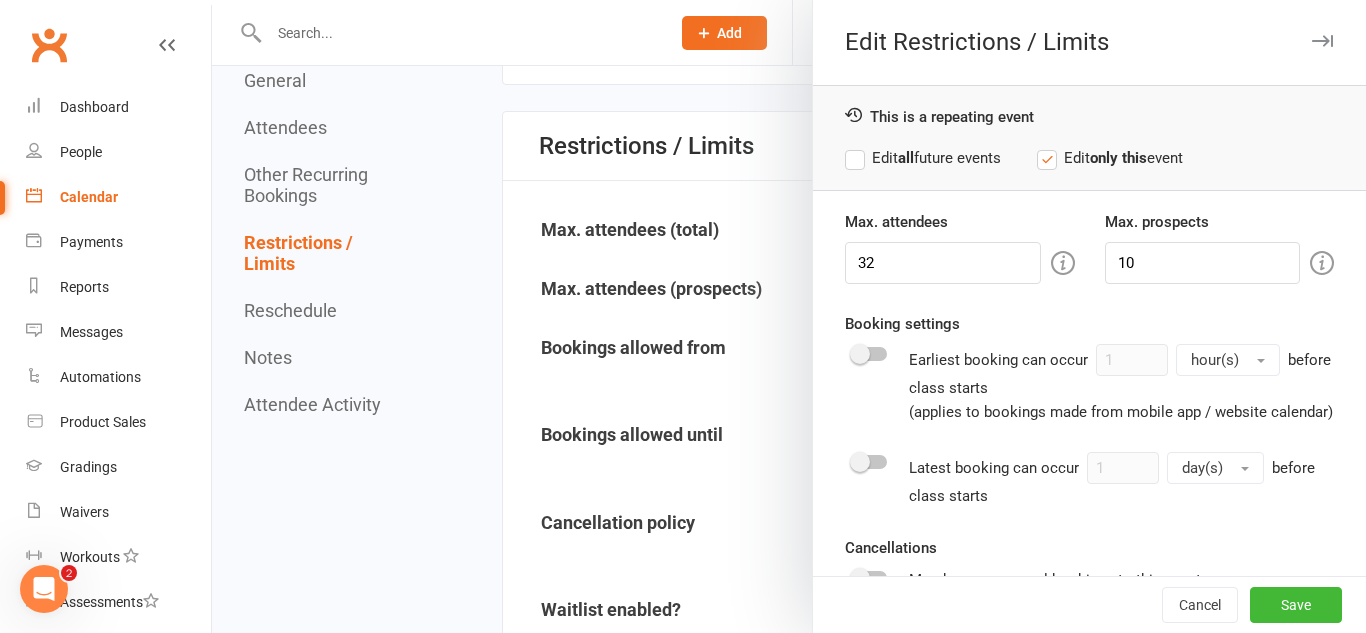 click on "Edit  all  future events" at bounding box center (923, 158) 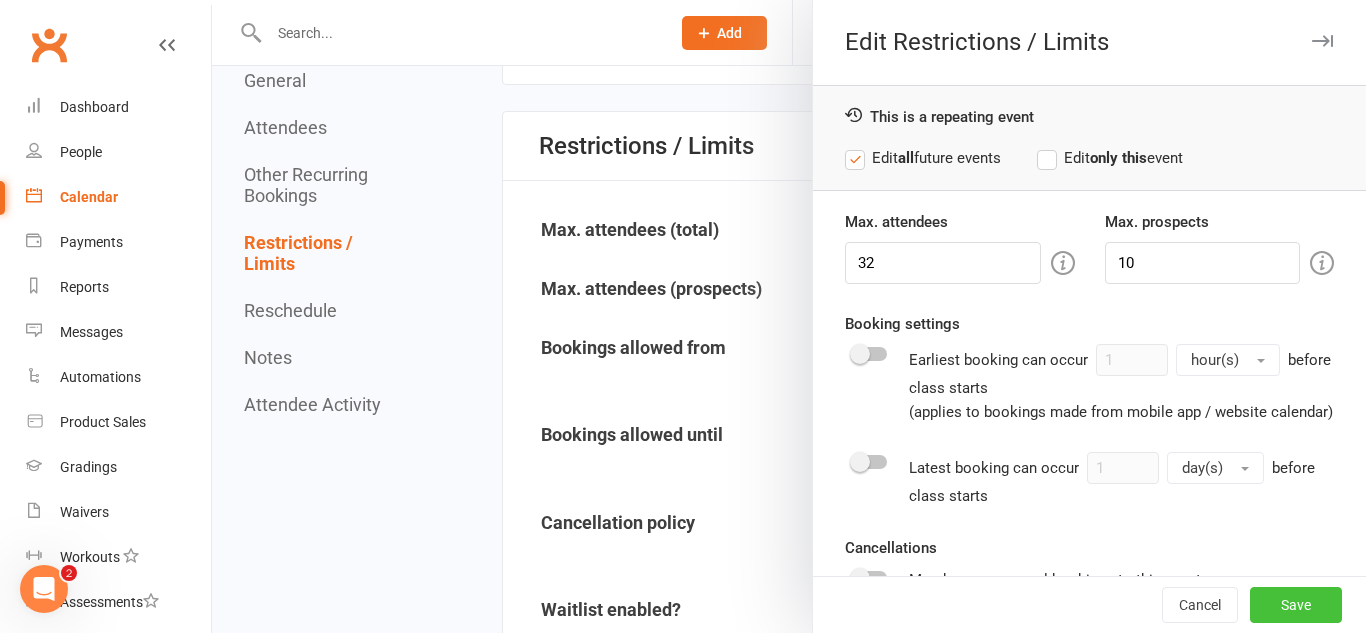 click on "Save" at bounding box center [1296, 605] 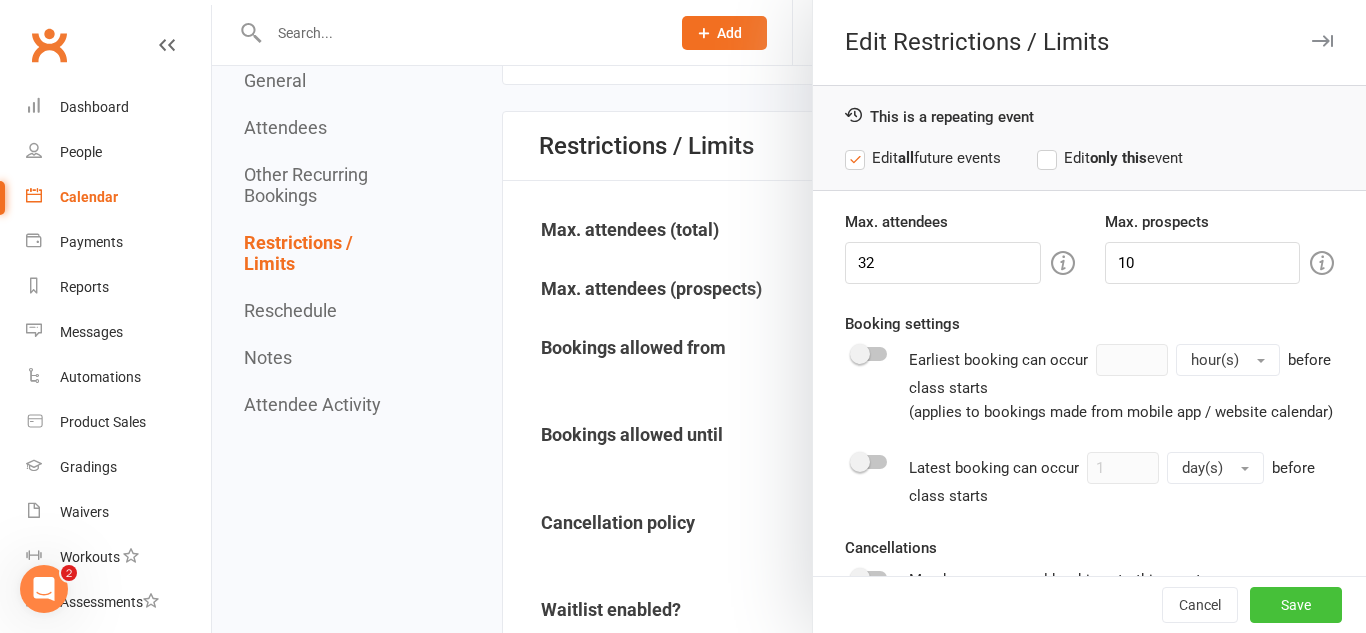 type 